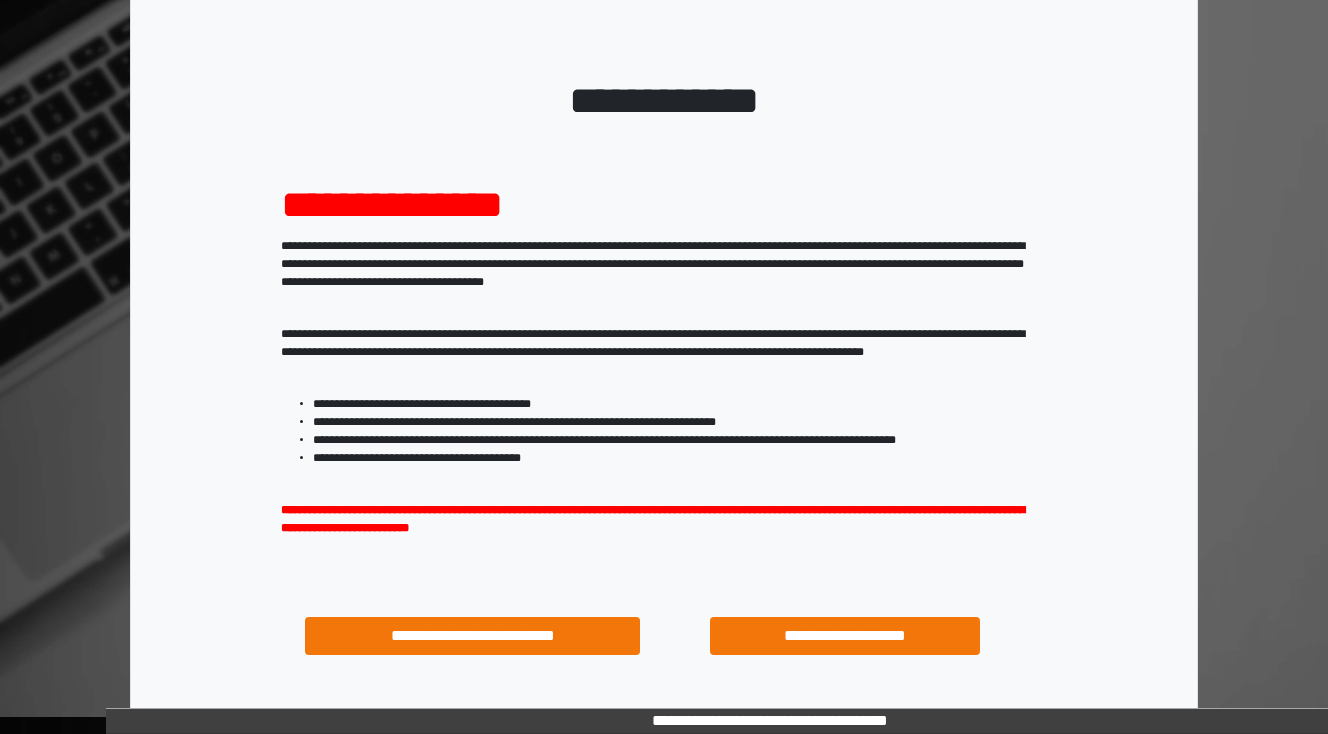 scroll, scrollTop: 192, scrollLeft: 0, axis: vertical 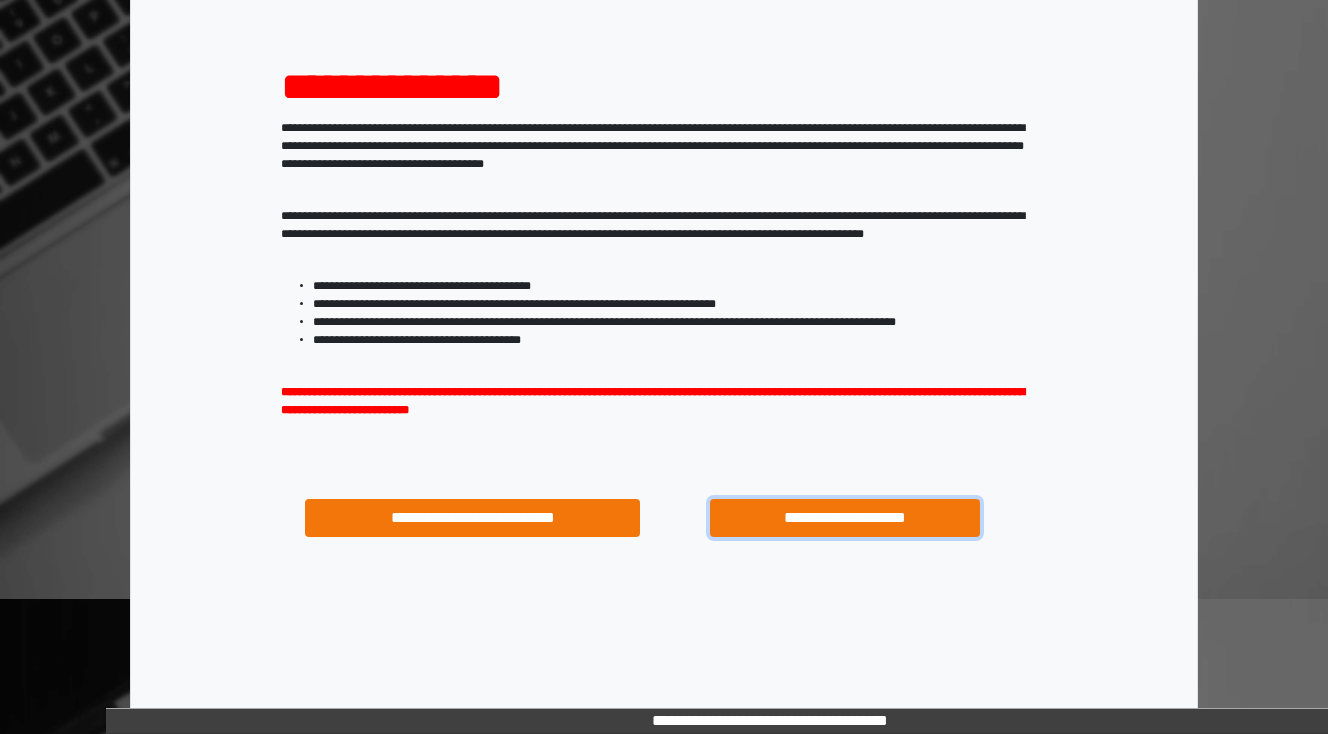 click on "**********" at bounding box center (844, 518) 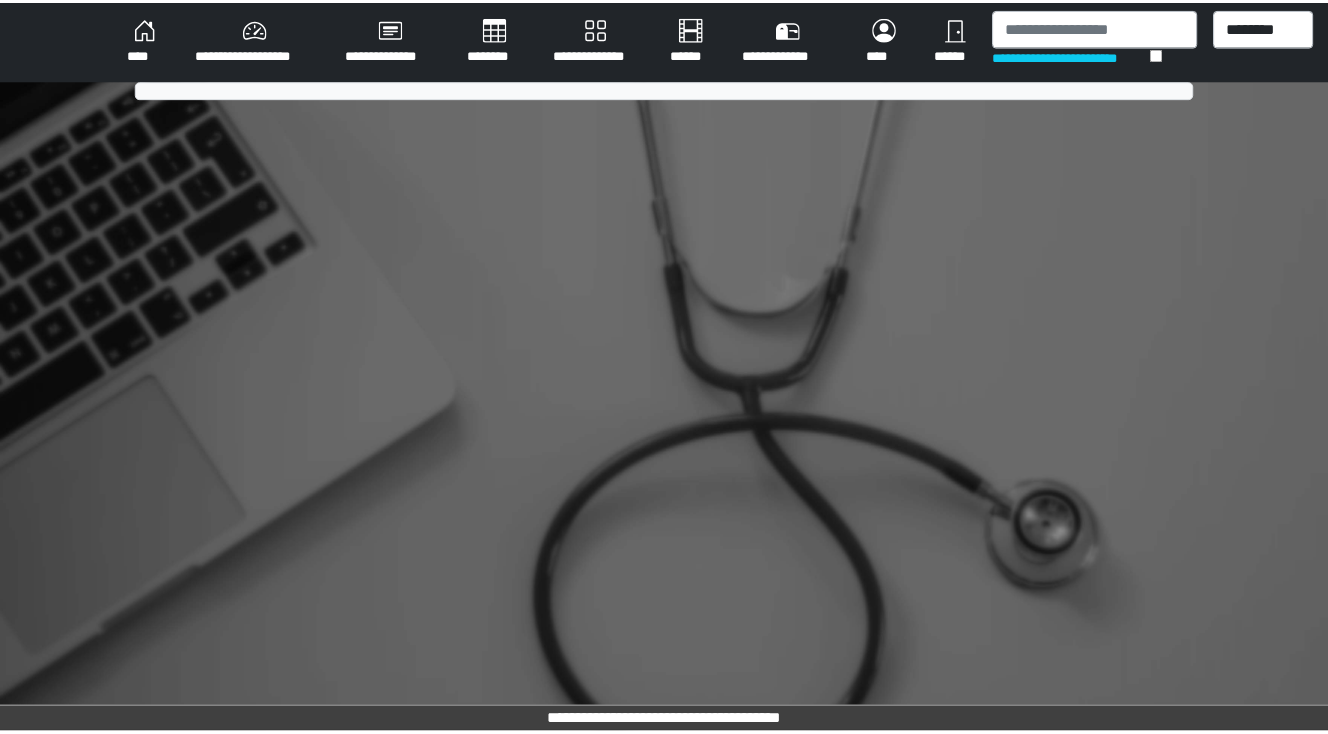 scroll, scrollTop: 0, scrollLeft: 0, axis: both 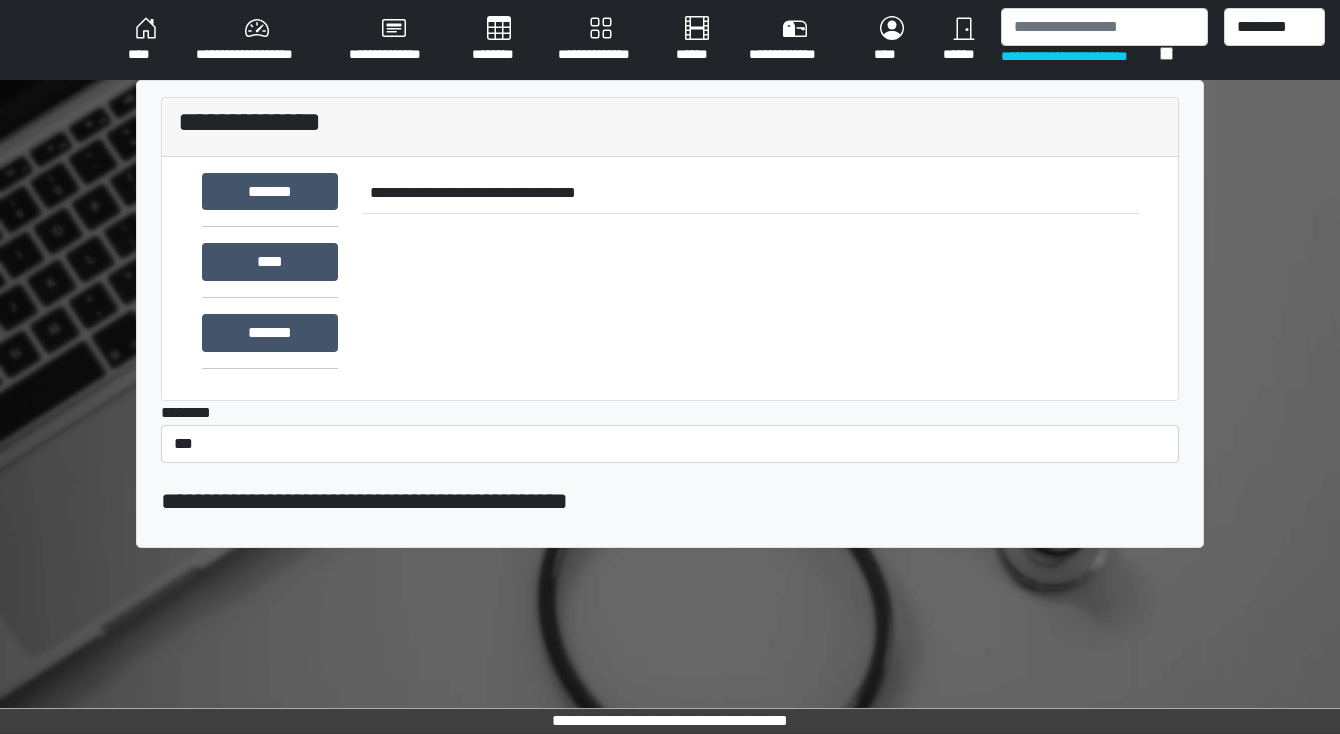 click on "********" at bounding box center (499, 40) 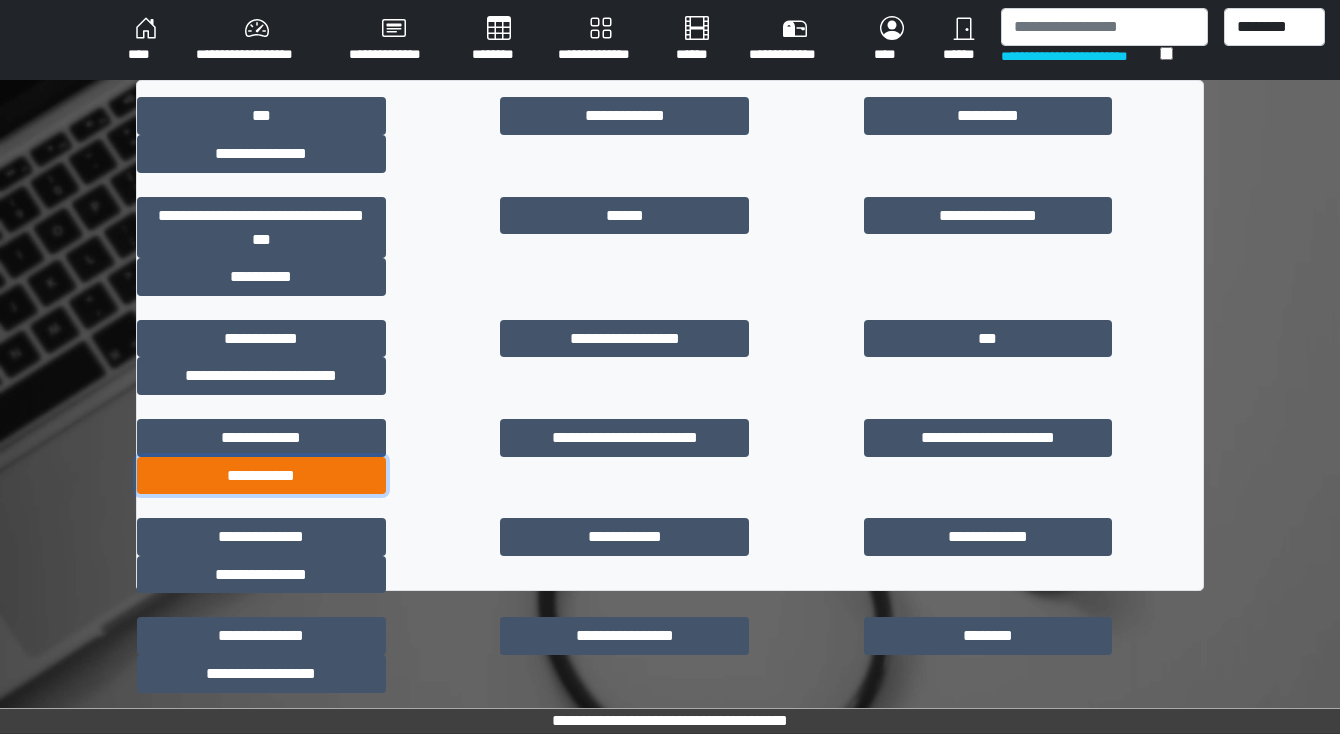 click on "**********" at bounding box center (261, 476) 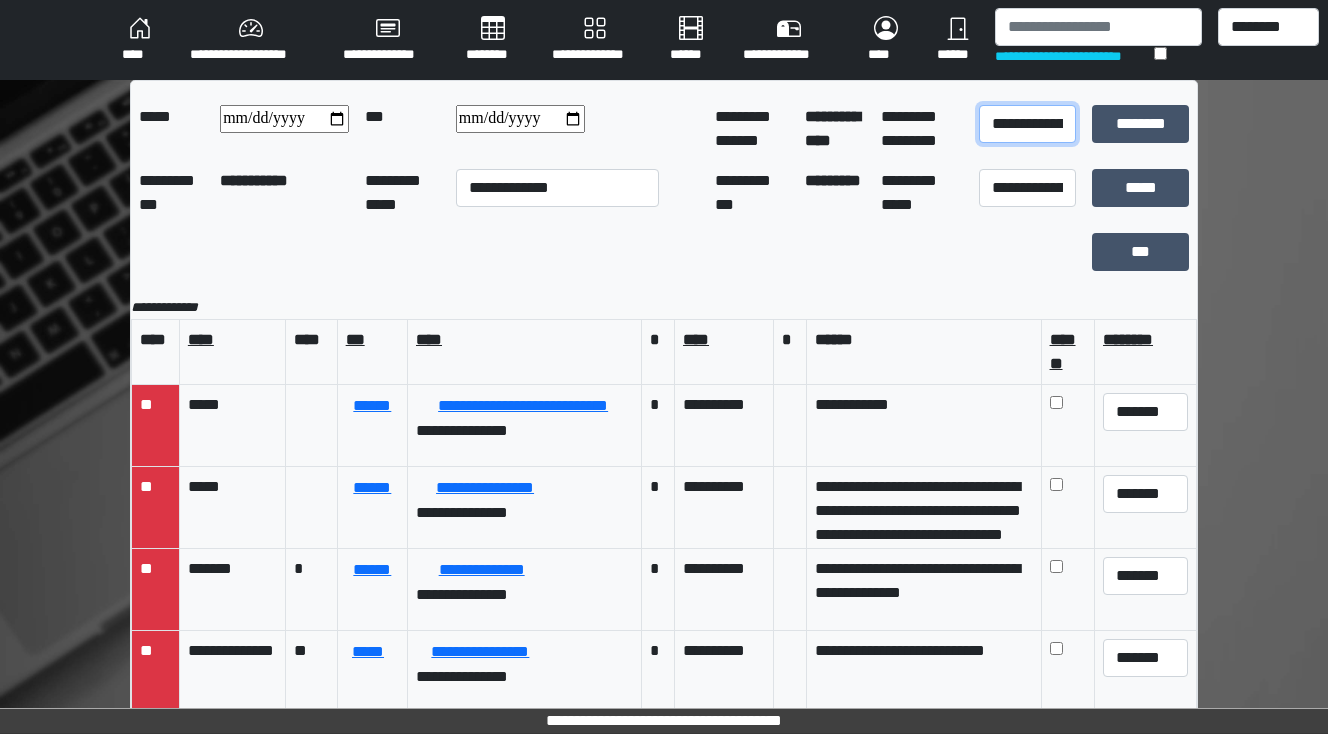 click on "**********" at bounding box center (1027, 124) 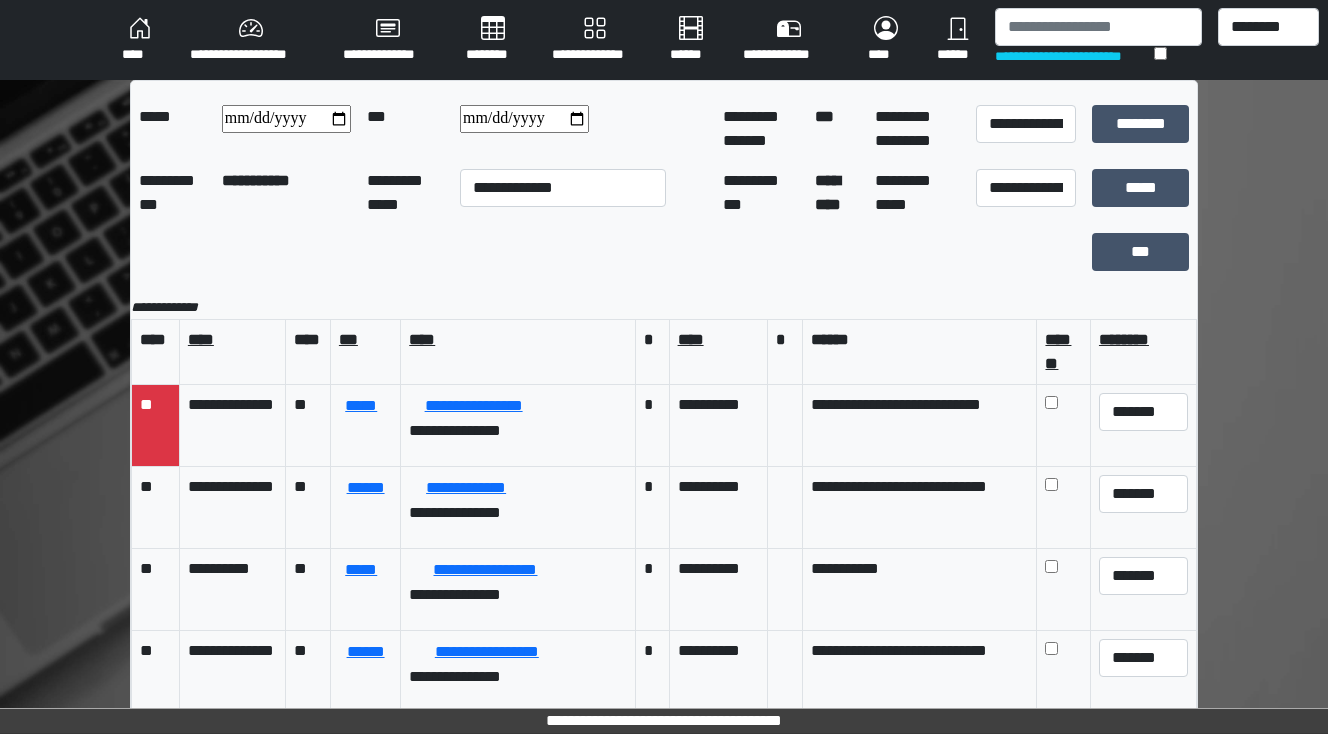 click at bounding box center (524, 119) 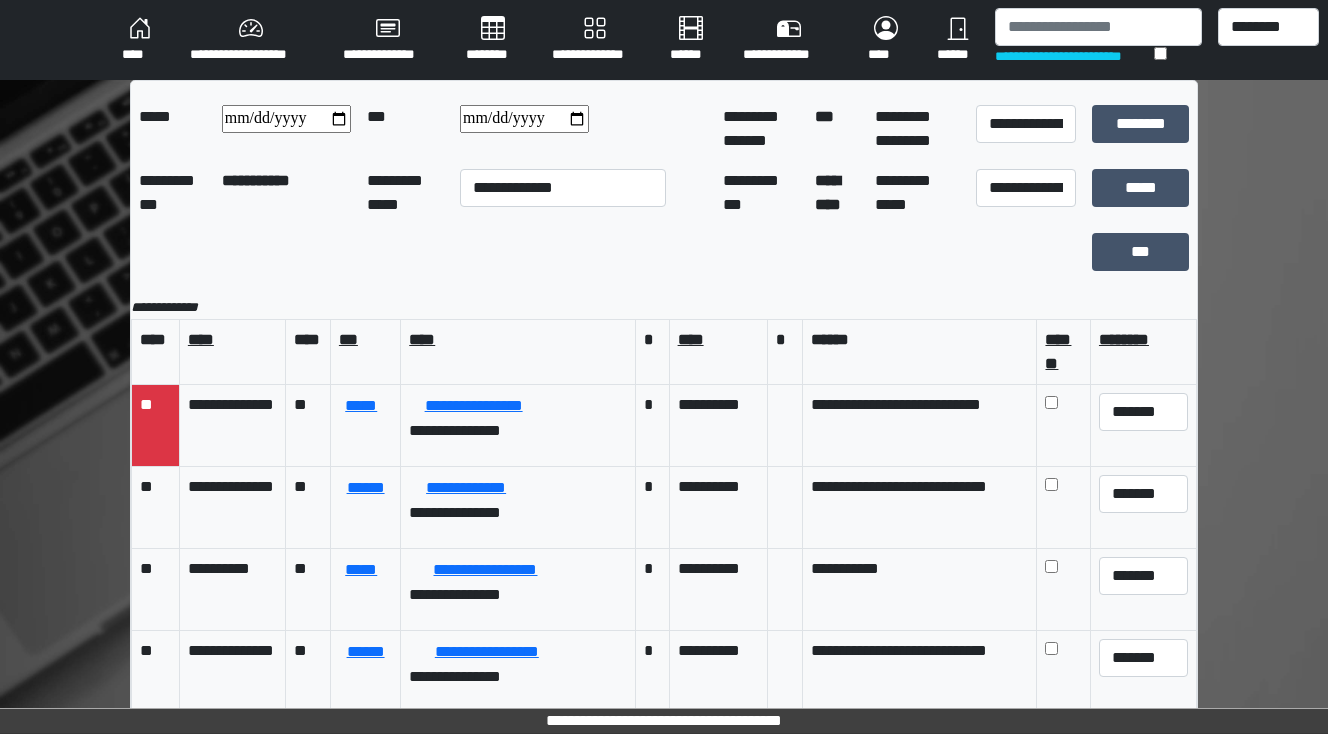 type on "**********" 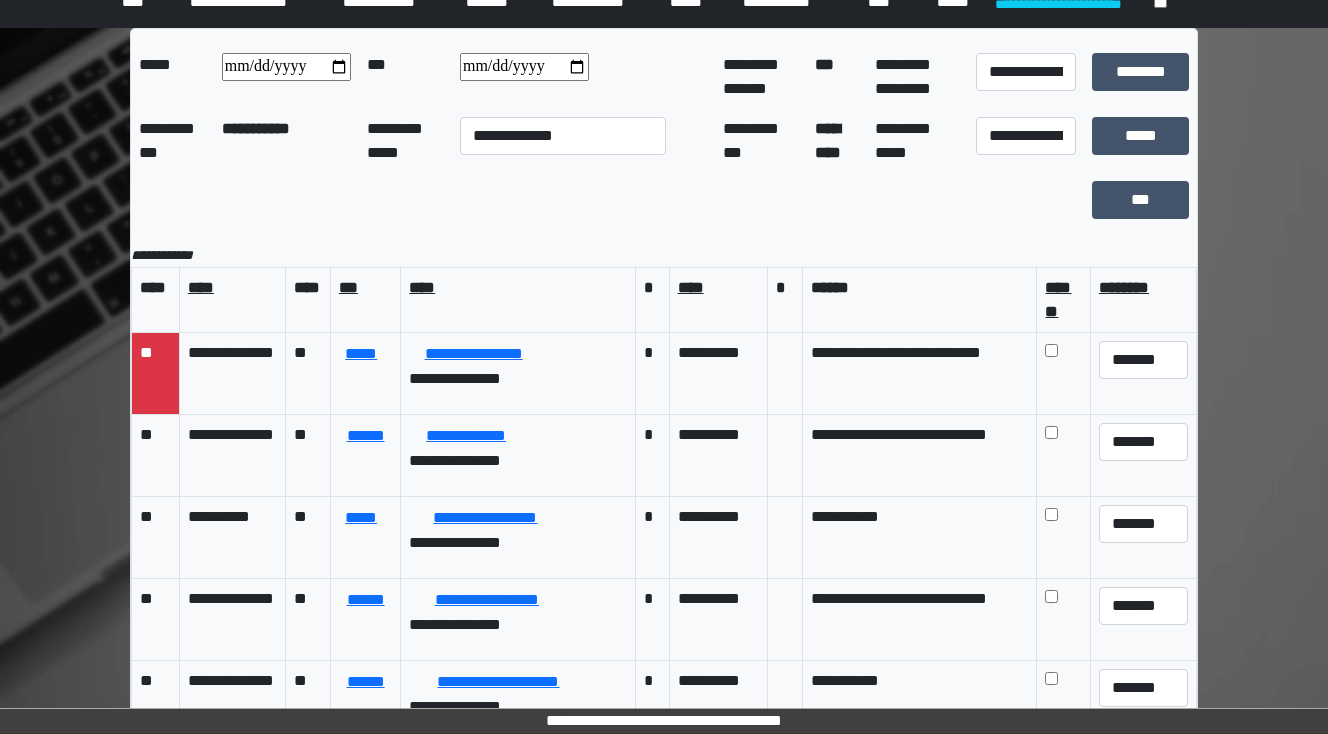 scroll, scrollTop: 80, scrollLeft: 0, axis: vertical 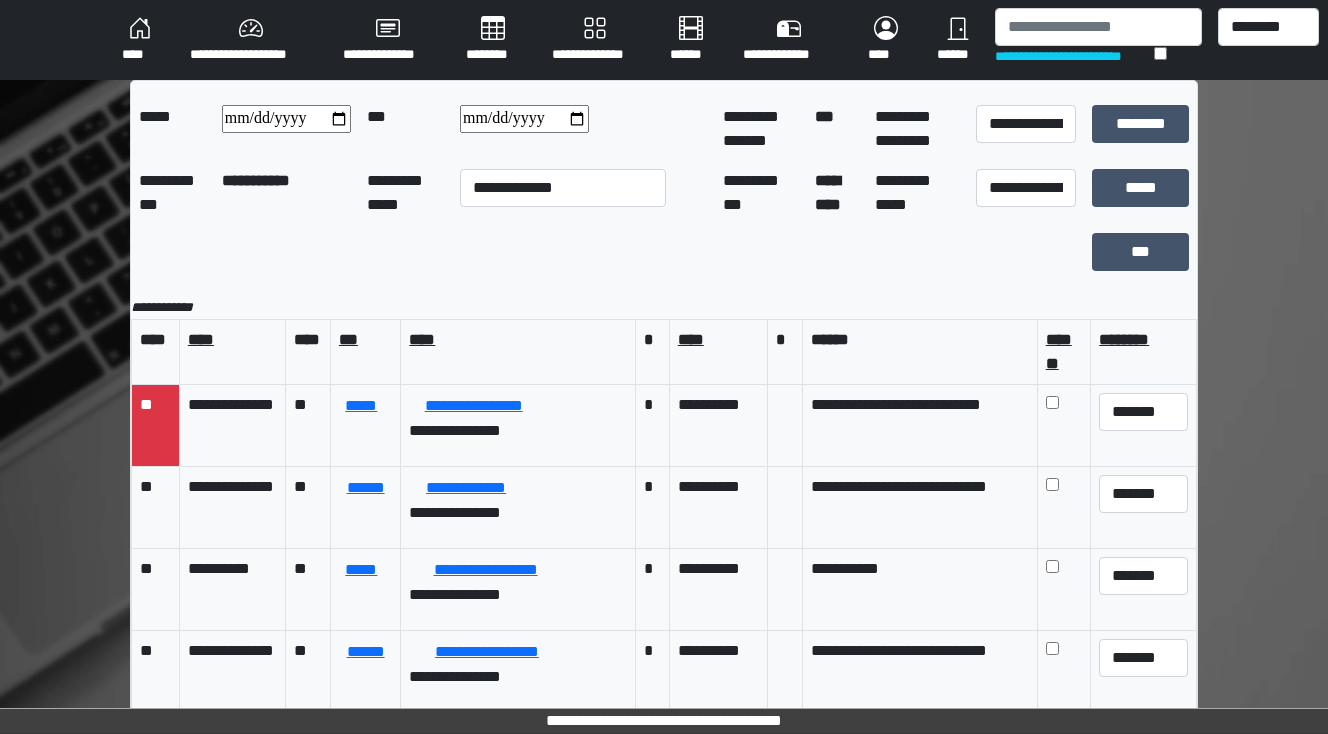 click on "****" at bounding box center [140, 40] 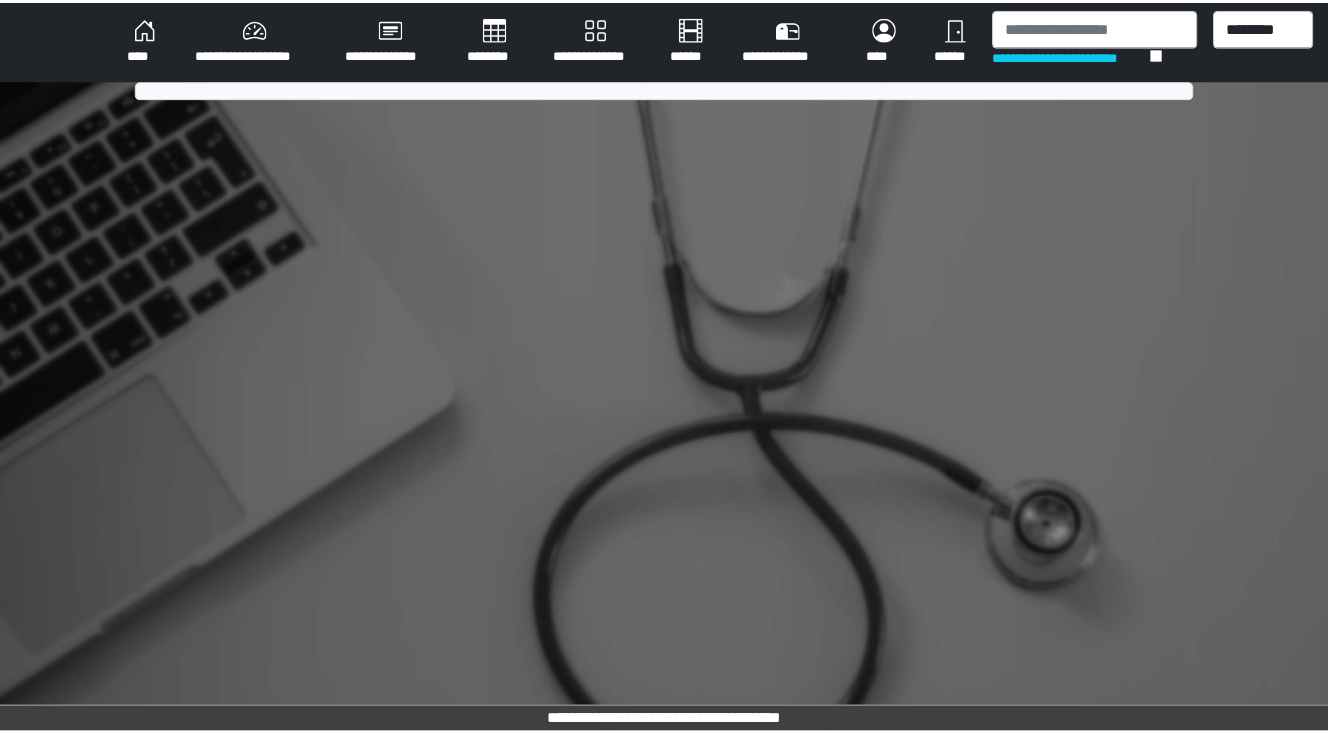 scroll, scrollTop: 0, scrollLeft: 0, axis: both 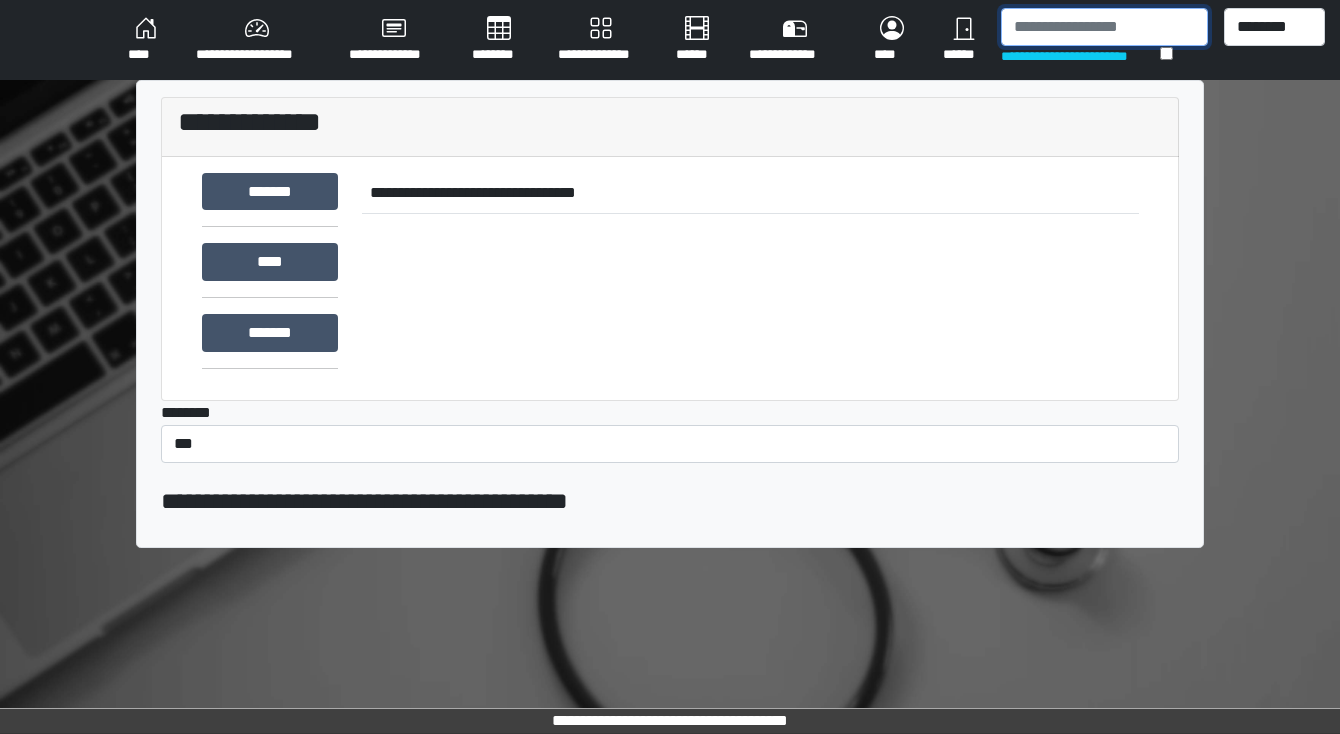 click at bounding box center [1104, 27] 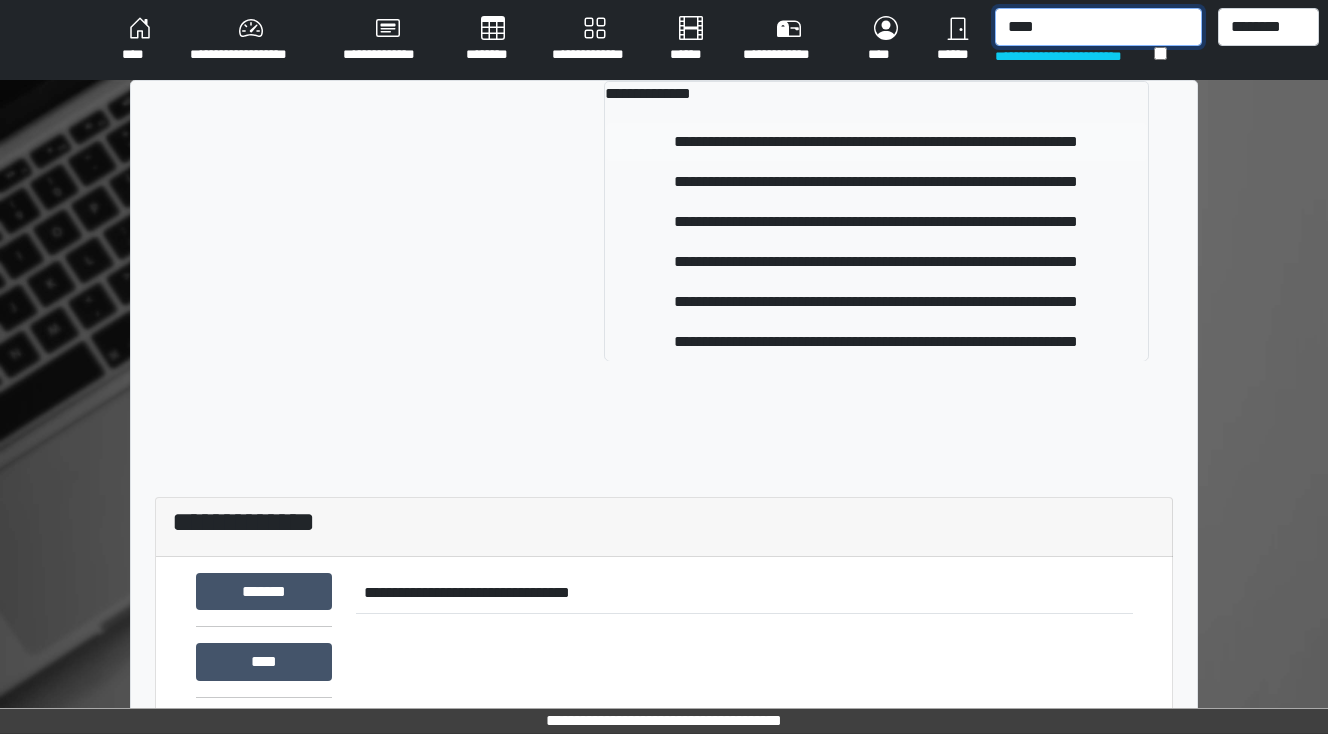 type on "****" 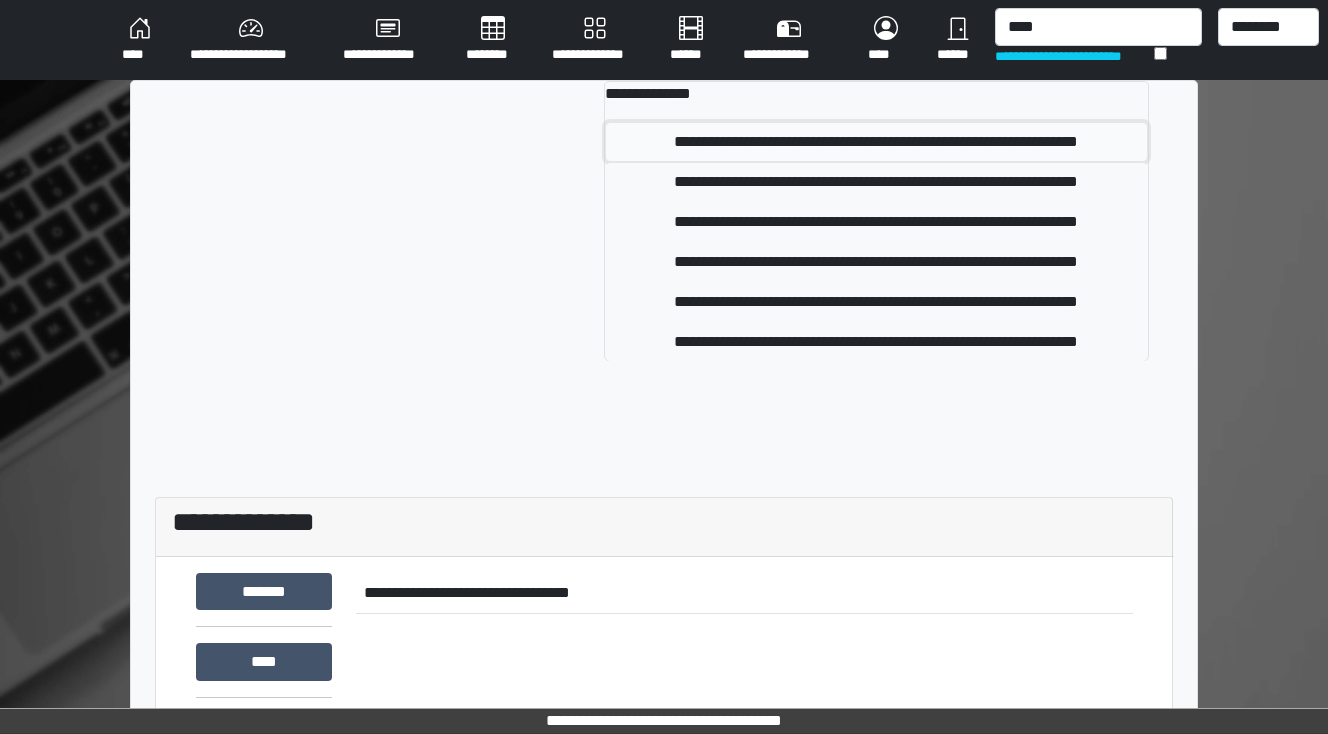 click on "**********" at bounding box center (877, 142) 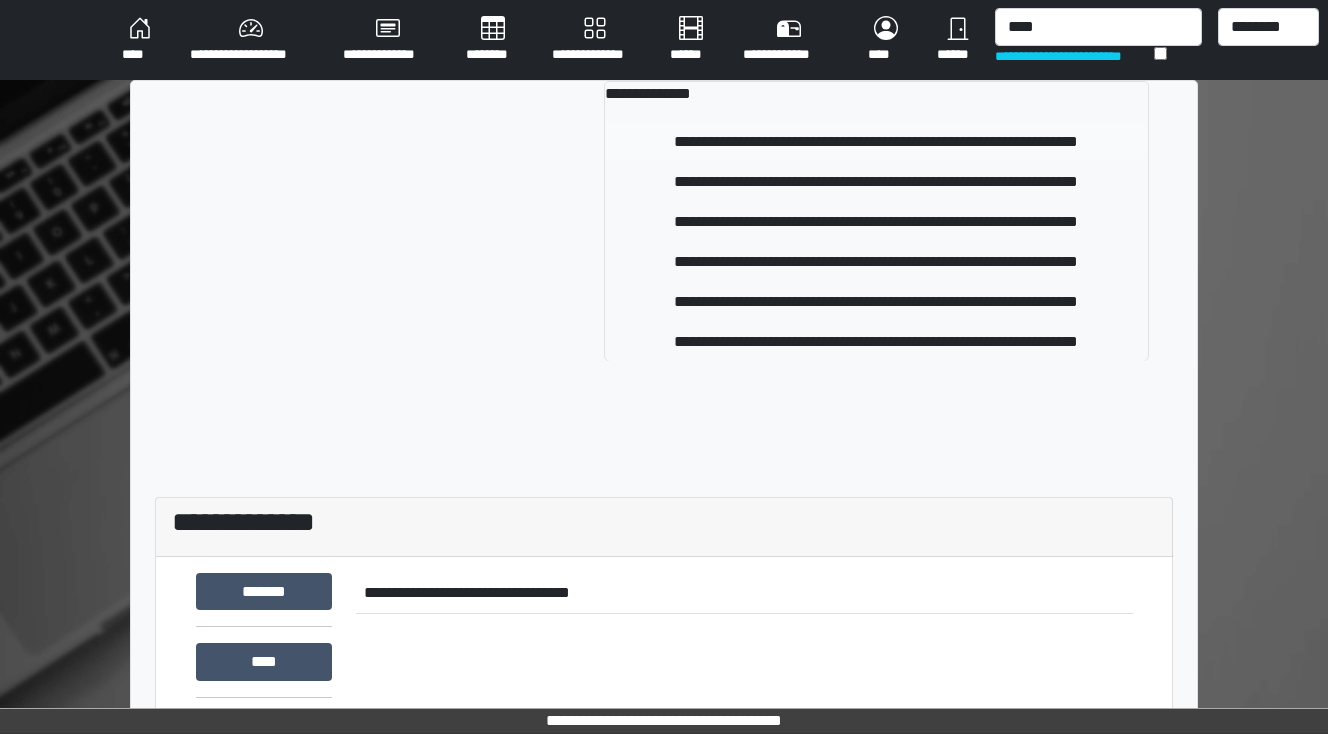type 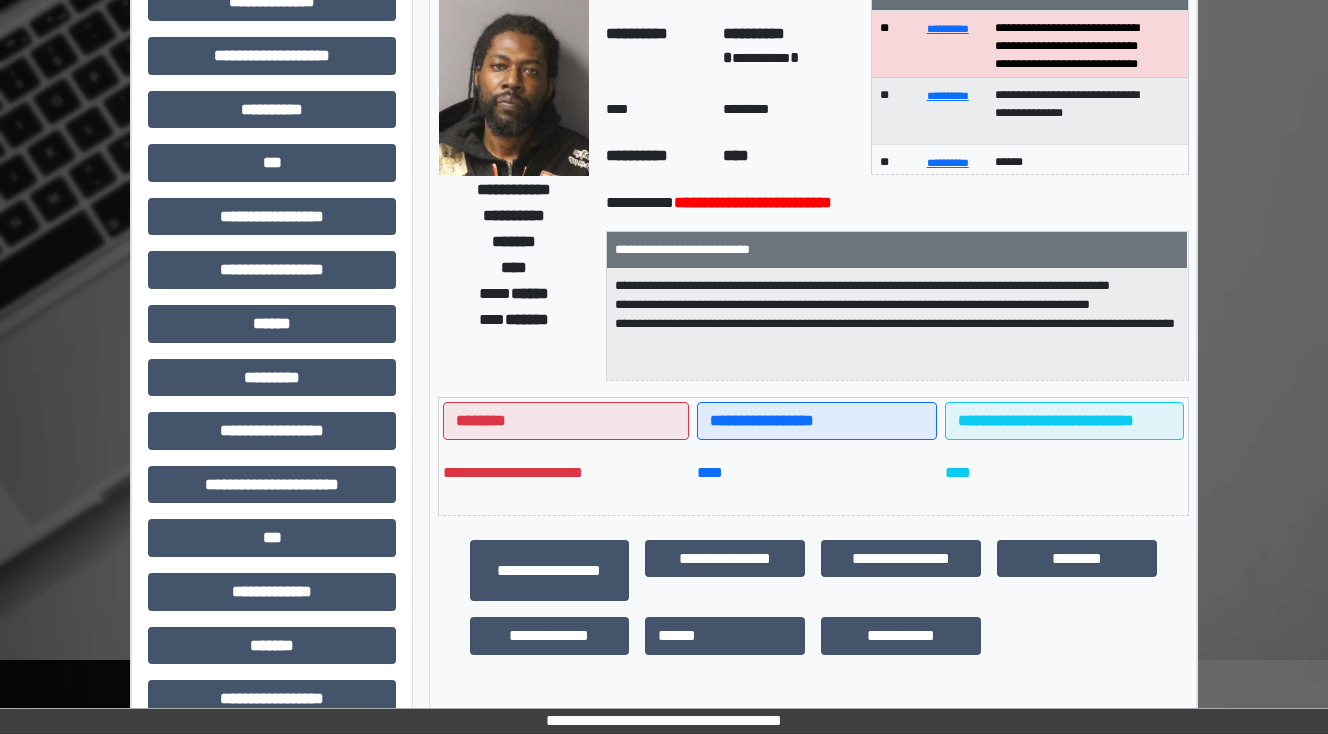 scroll, scrollTop: 0, scrollLeft: 0, axis: both 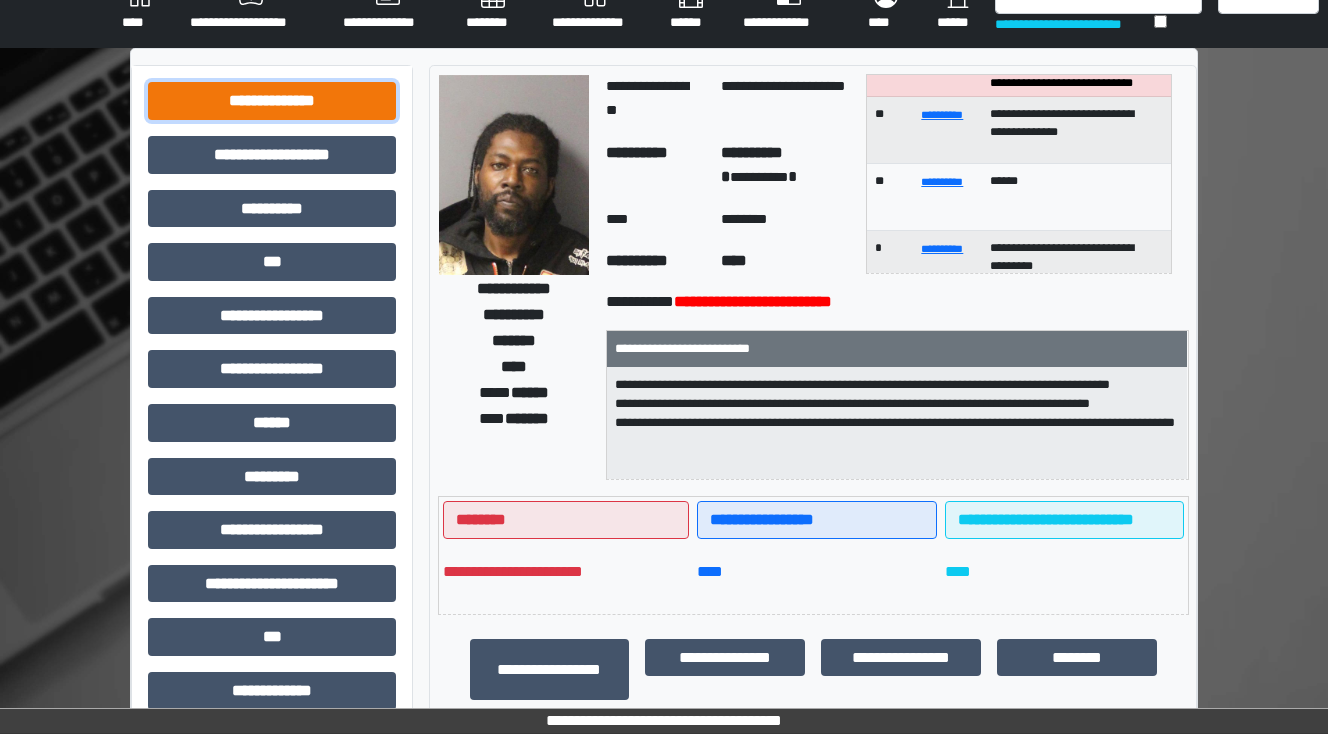 click on "**********" at bounding box center (272, 101) 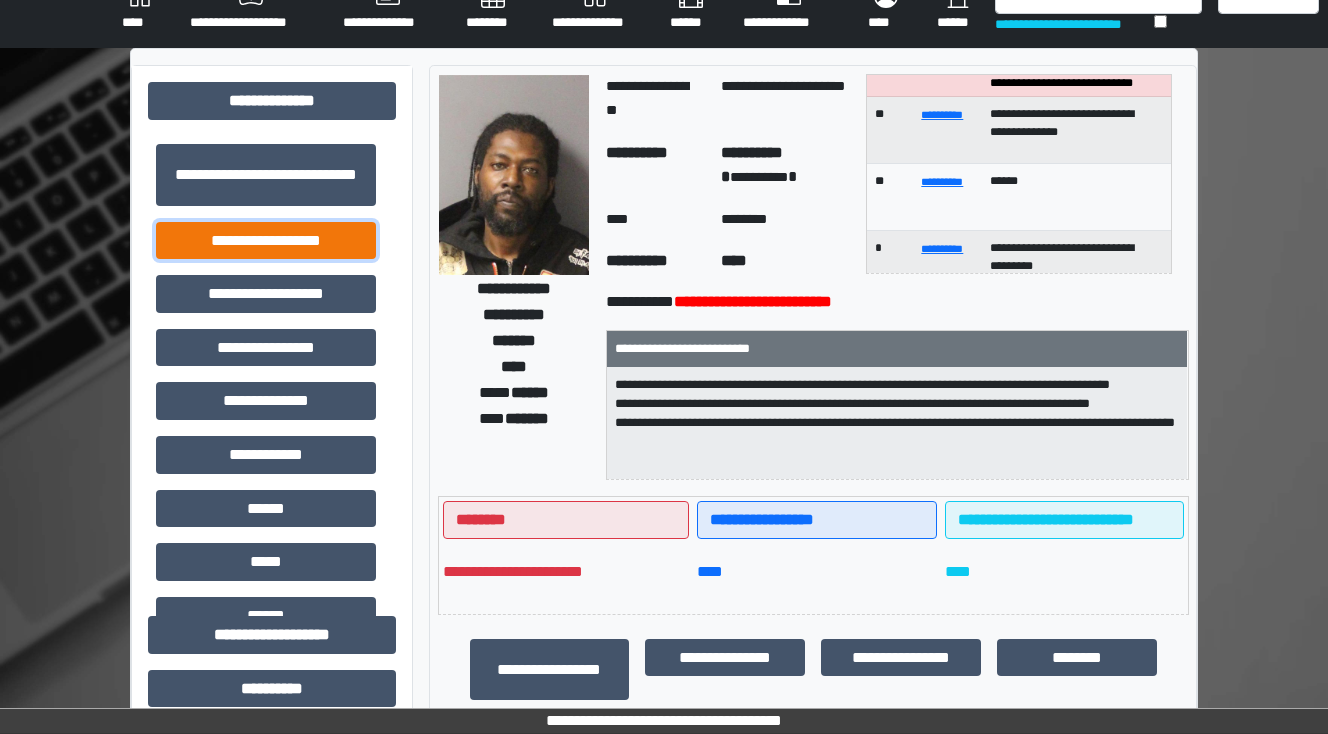 click on "**********" at bounding box center (266, 241) 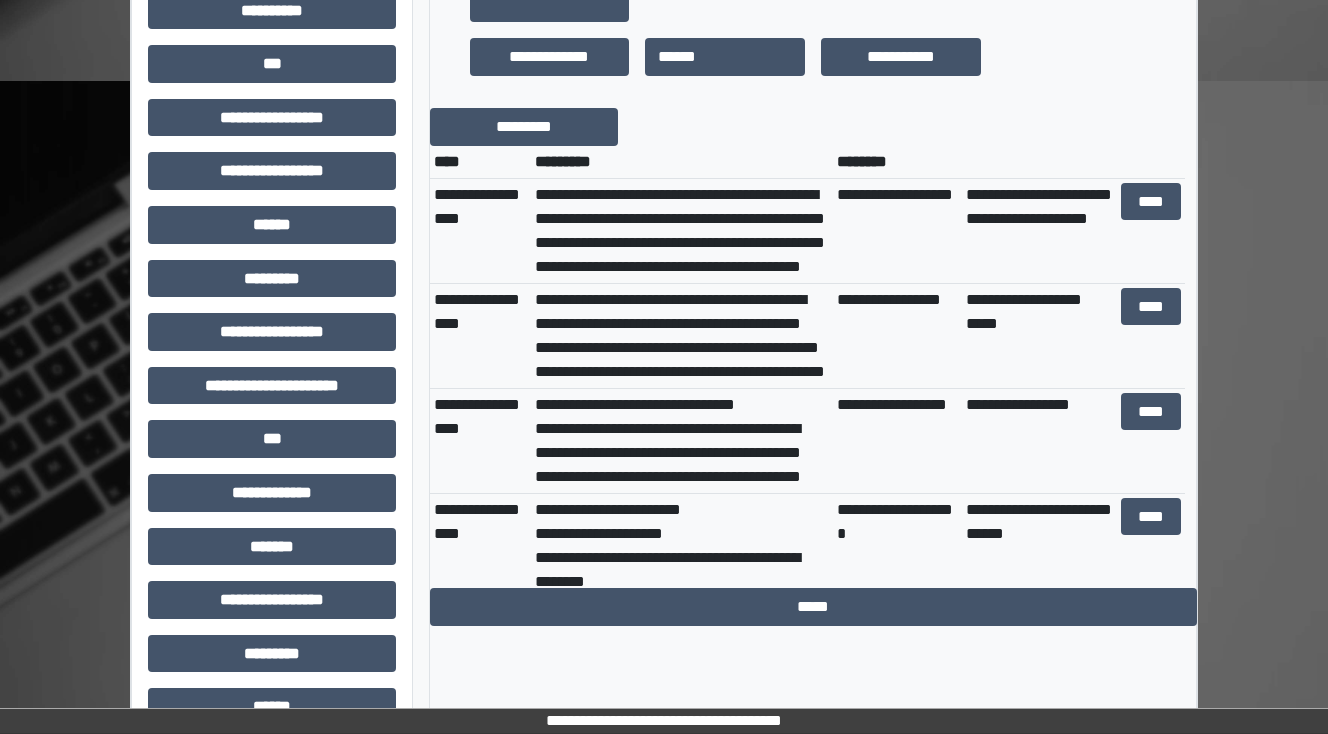 scroll, scrollTop: 752, scrollLeft: 0, axis: vertical 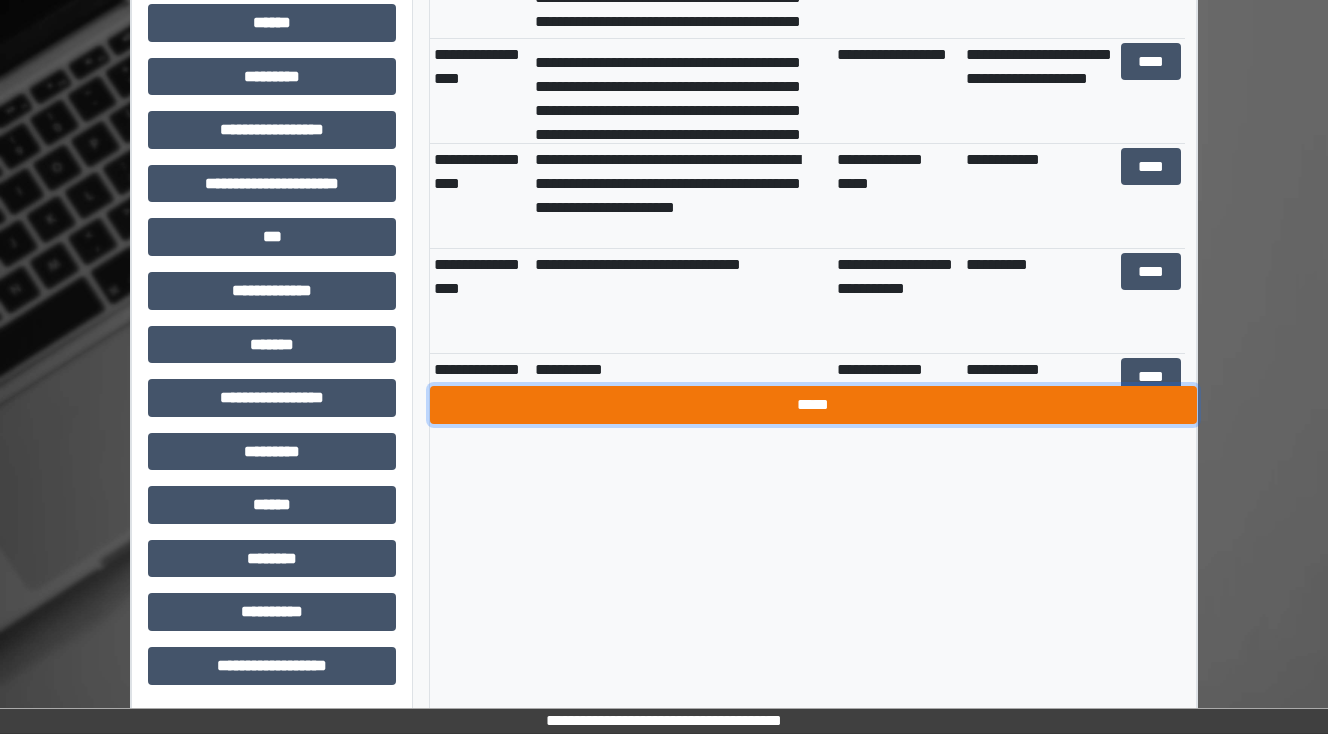click on "*****" at bounding box center [813, 405] 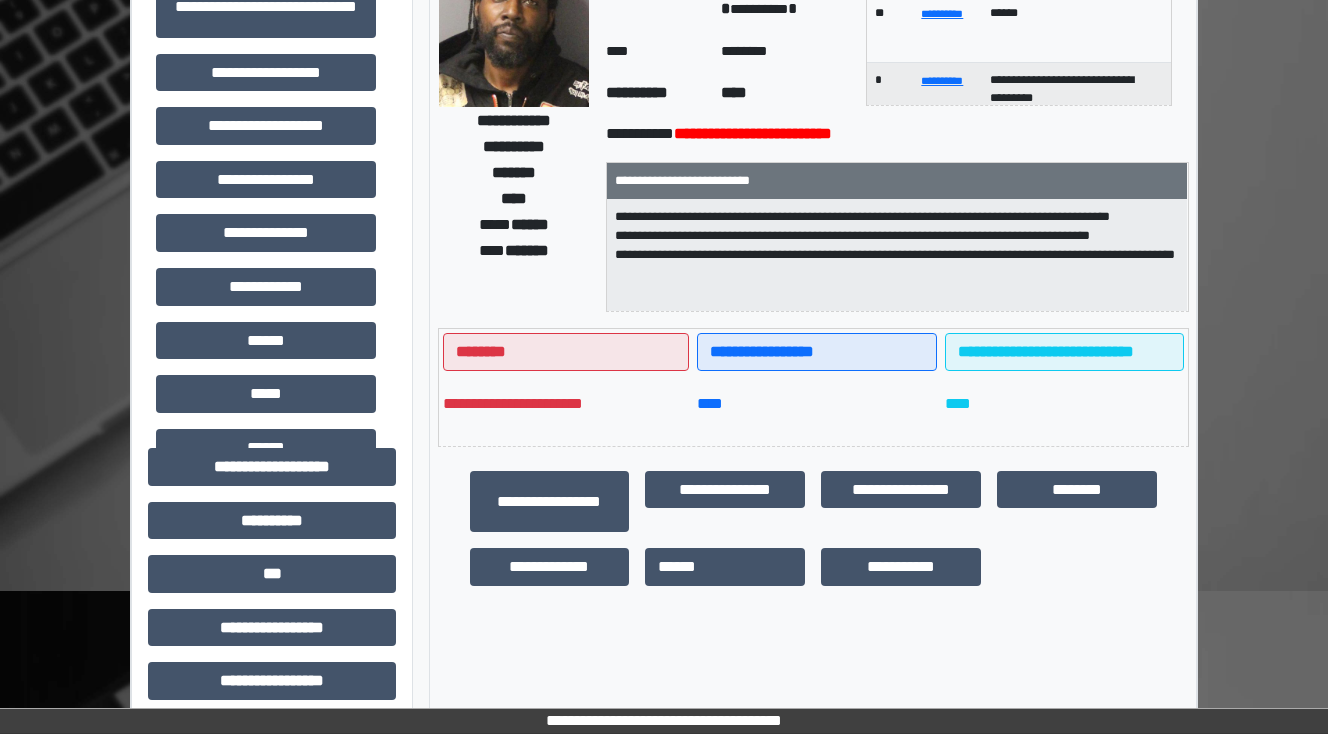 scroll, scrollTop: 32, scrollLeft: 0, axis: vertical 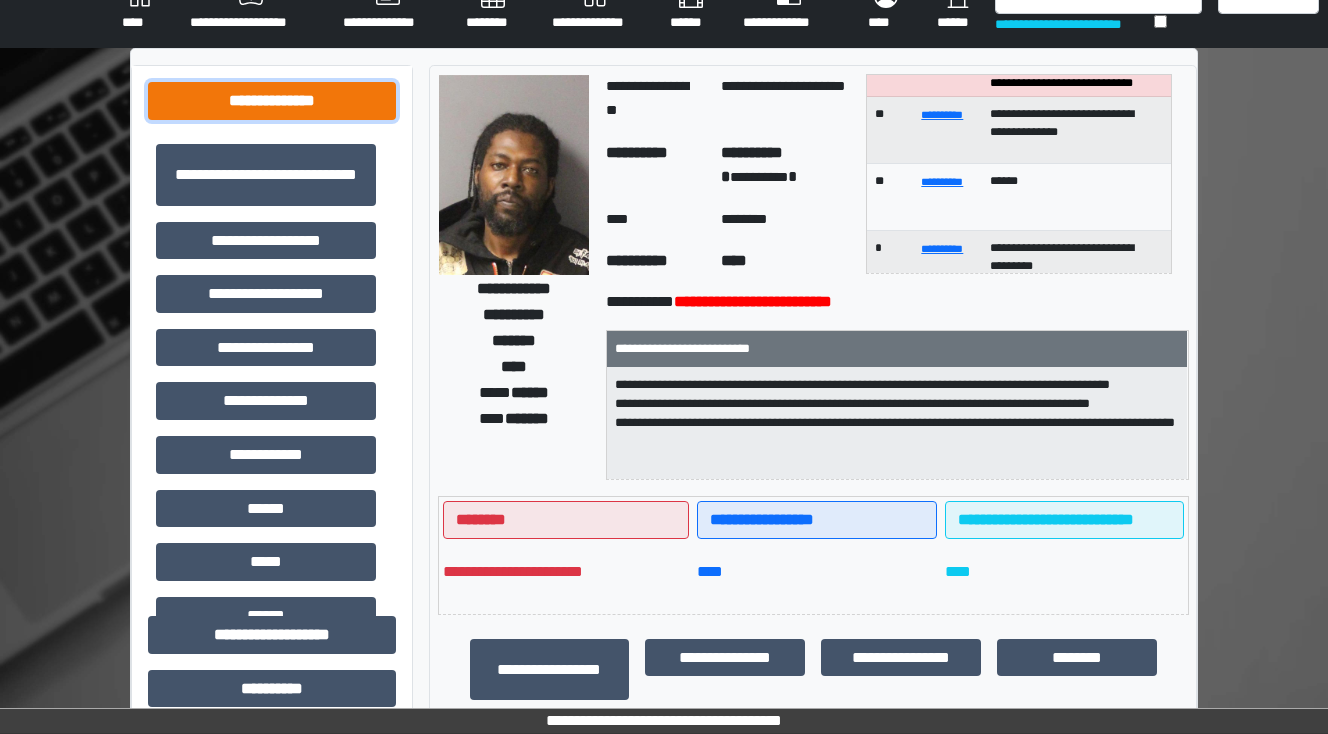 click on "**********" at bounding box center [272, 101] 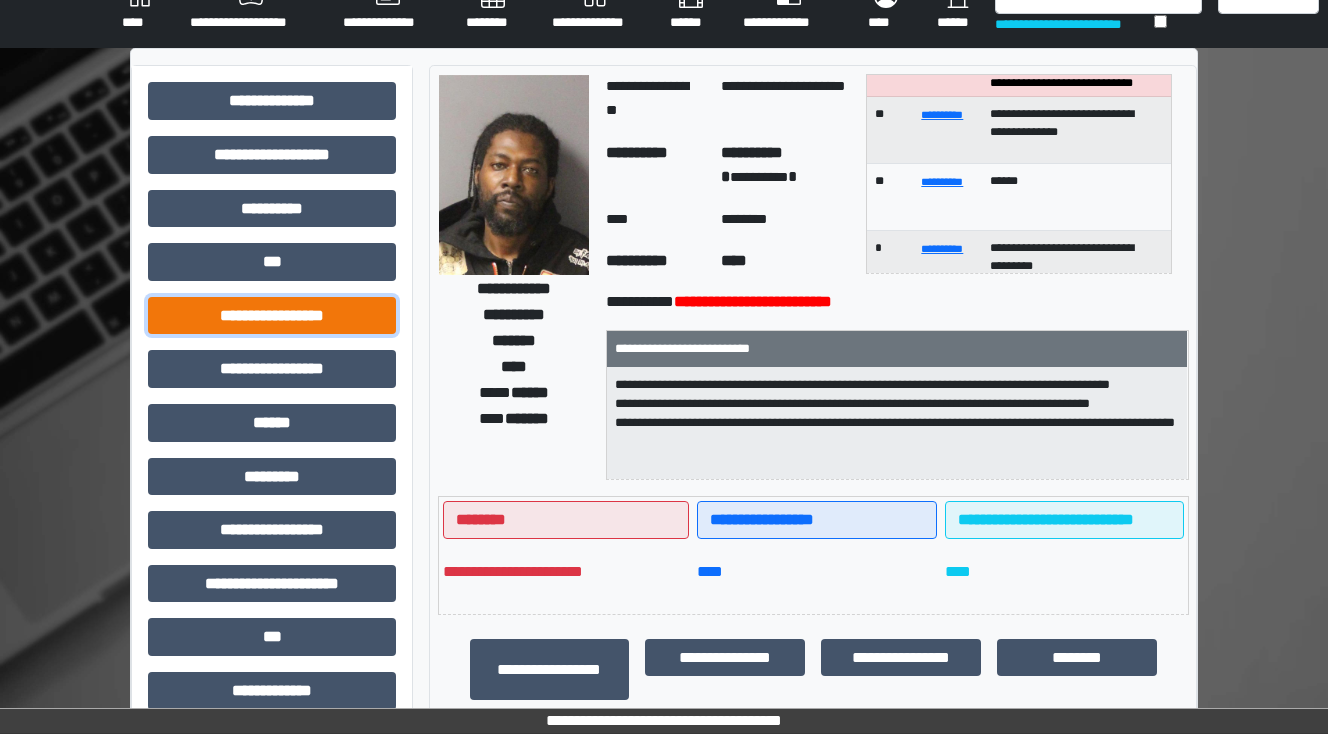 click on "**********" at bounding box center [272, 316] 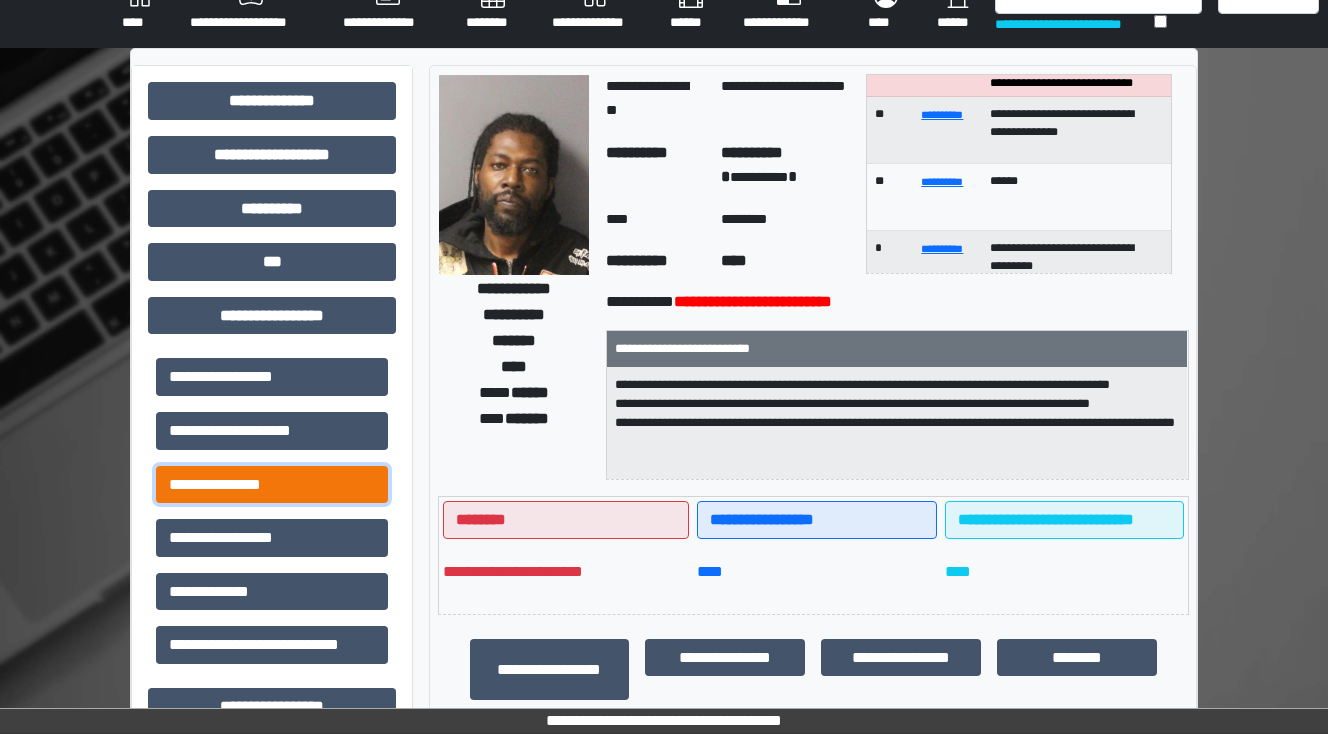 click on "**********" at bounding box center (272, 485) 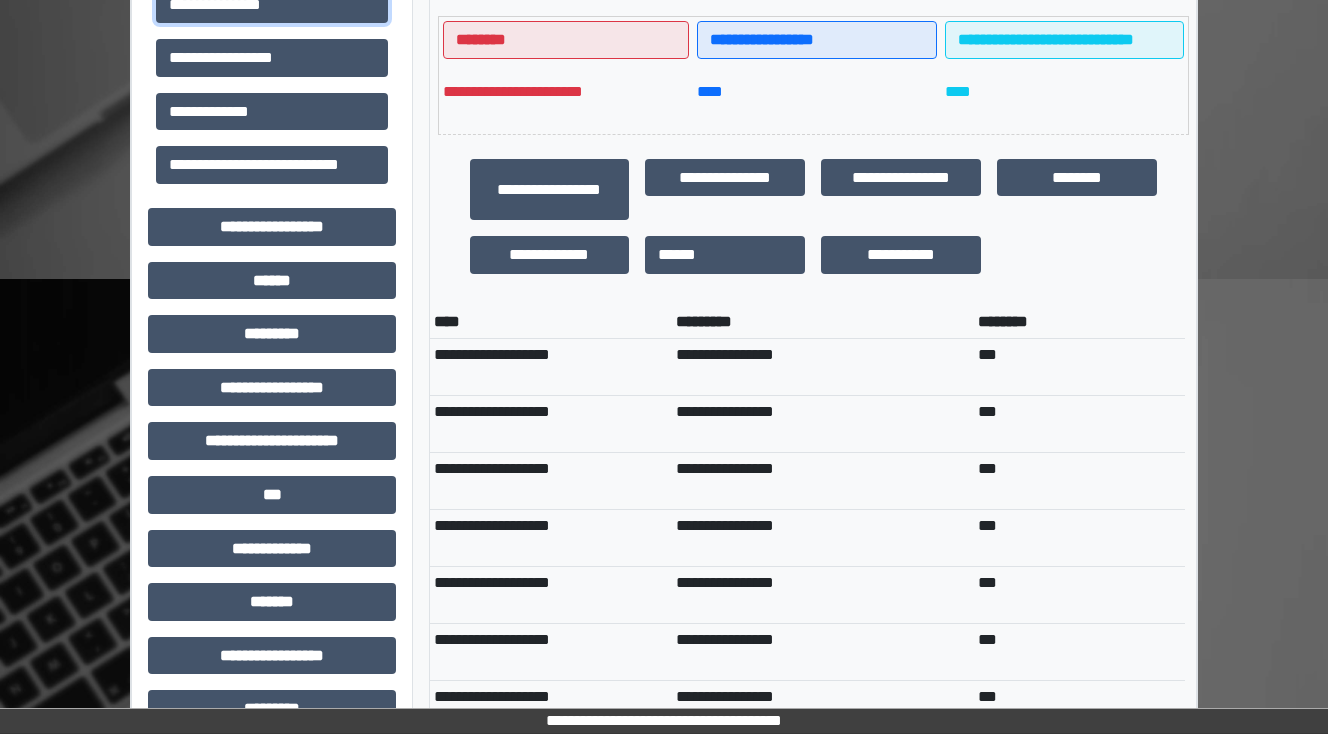 scroll, scrollTop: 432, scrollLeft: 0, axis: vertical 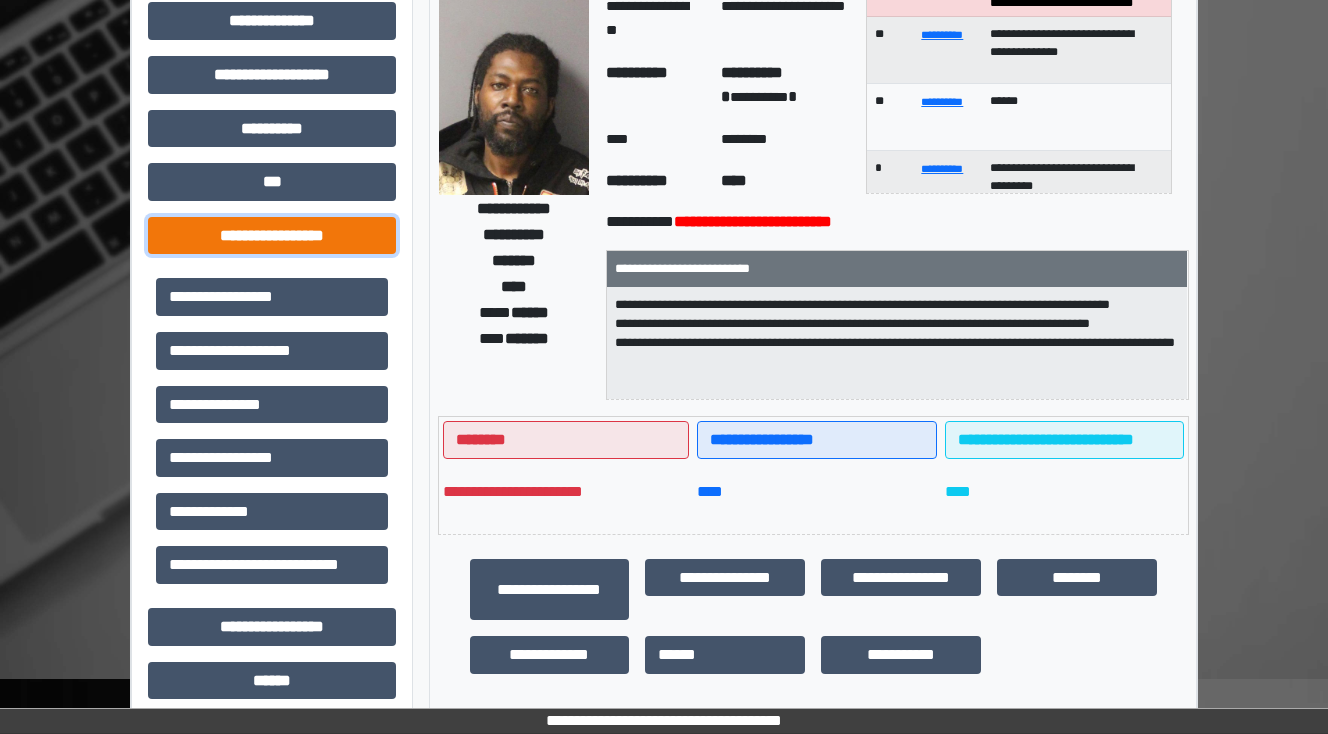 click on "**********" at bounding box center (272, 236) 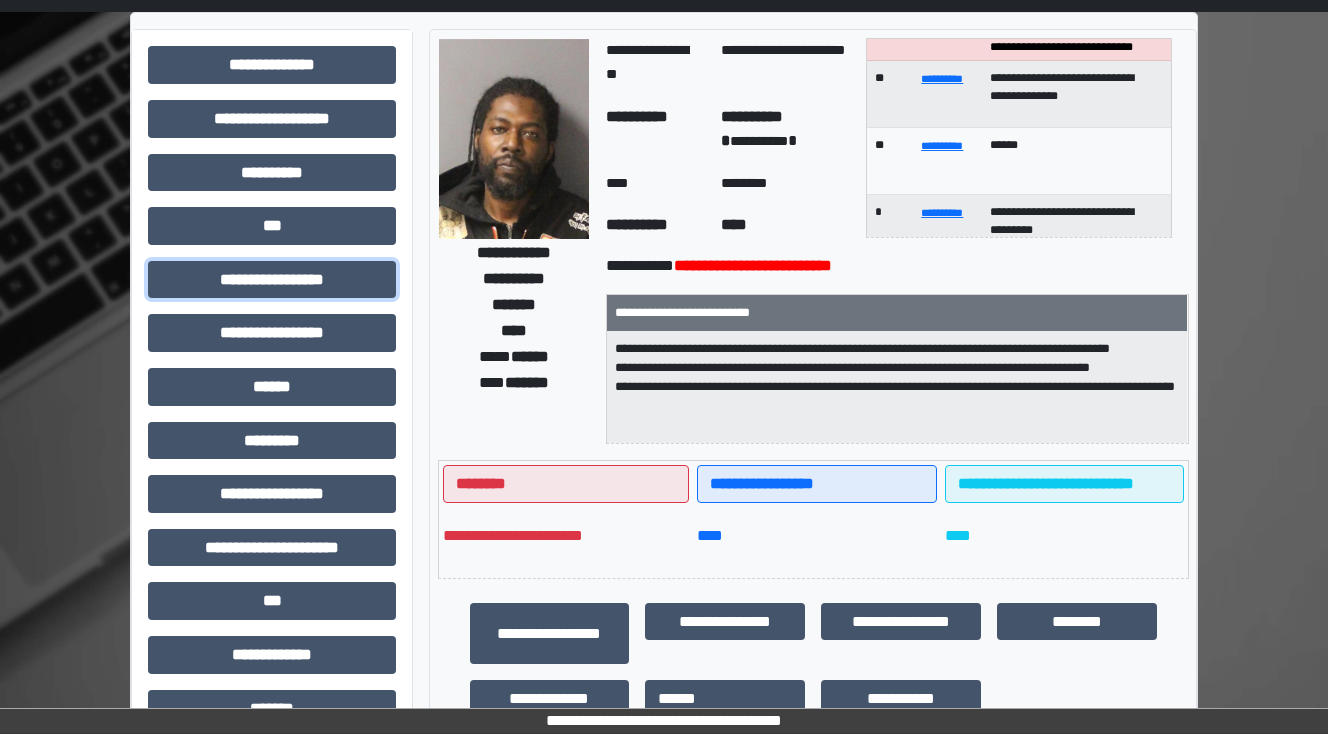 scroll, scrollTop: 0, scrollLeft: 0, axis: both 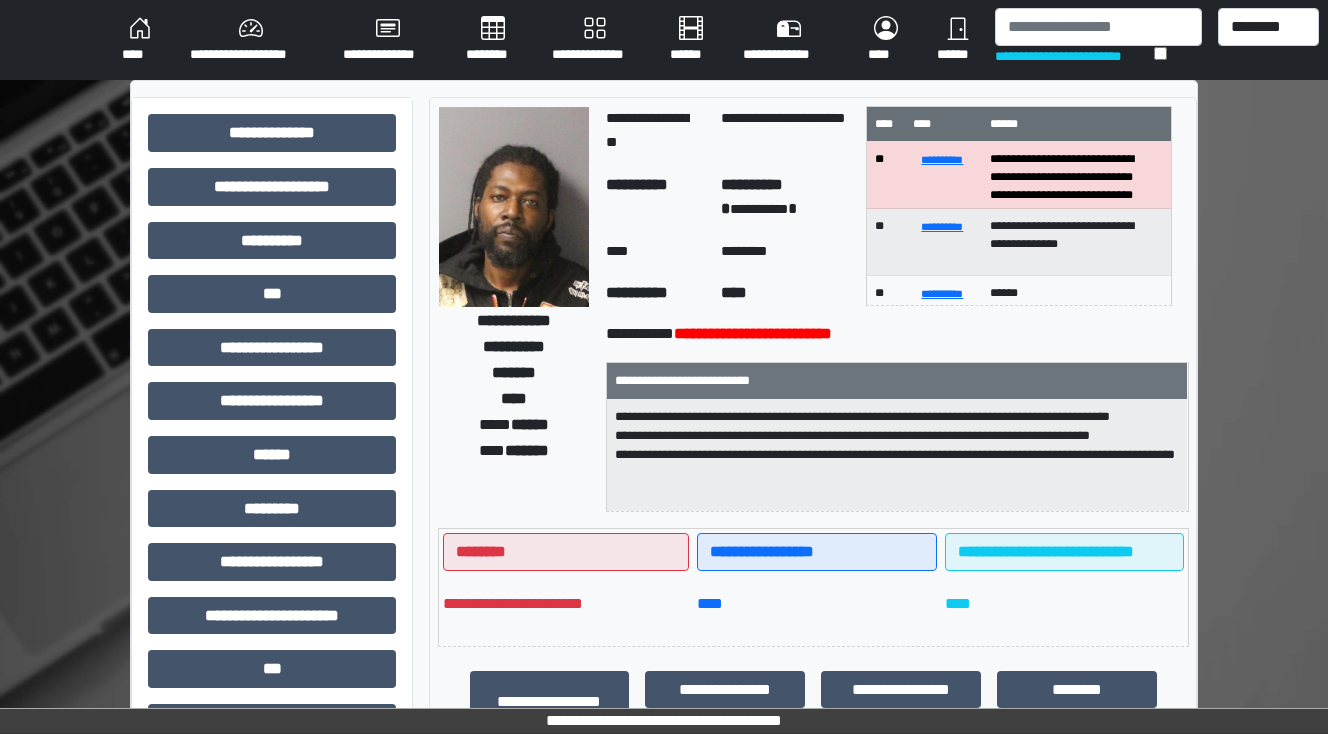 drag, startPoint x: 960, startPoint y: 219, endPoint x: 877, endPoint y: 258, distance: 91.706055 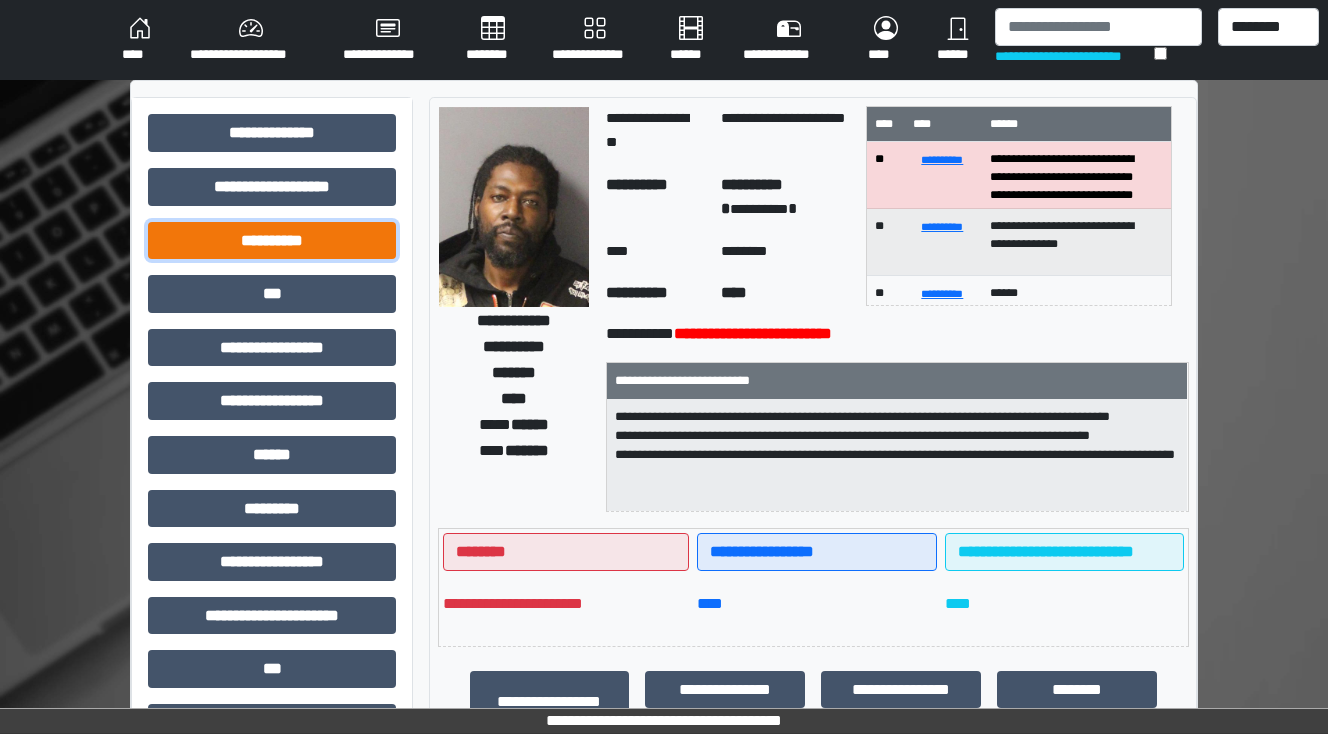click on "**********" at bounding box center [272, 241] 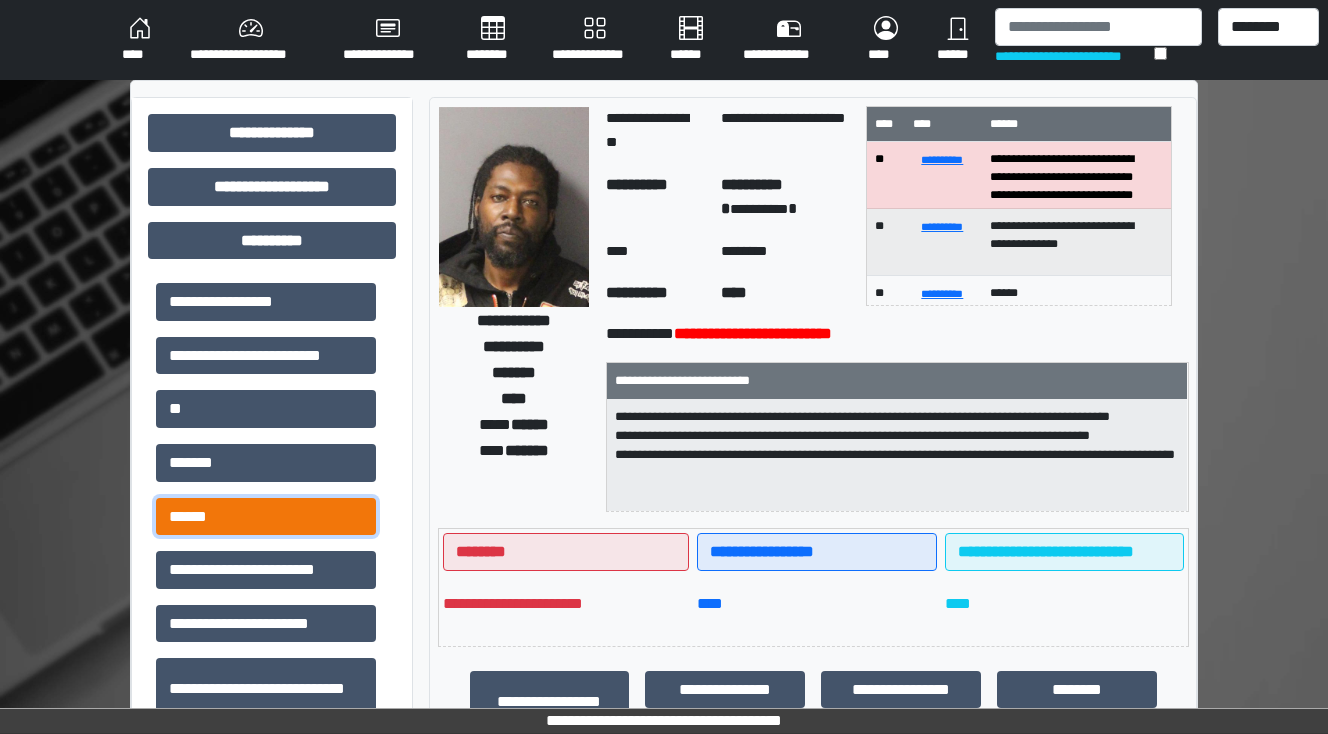 click on "******" at bounding box center [266, 517] 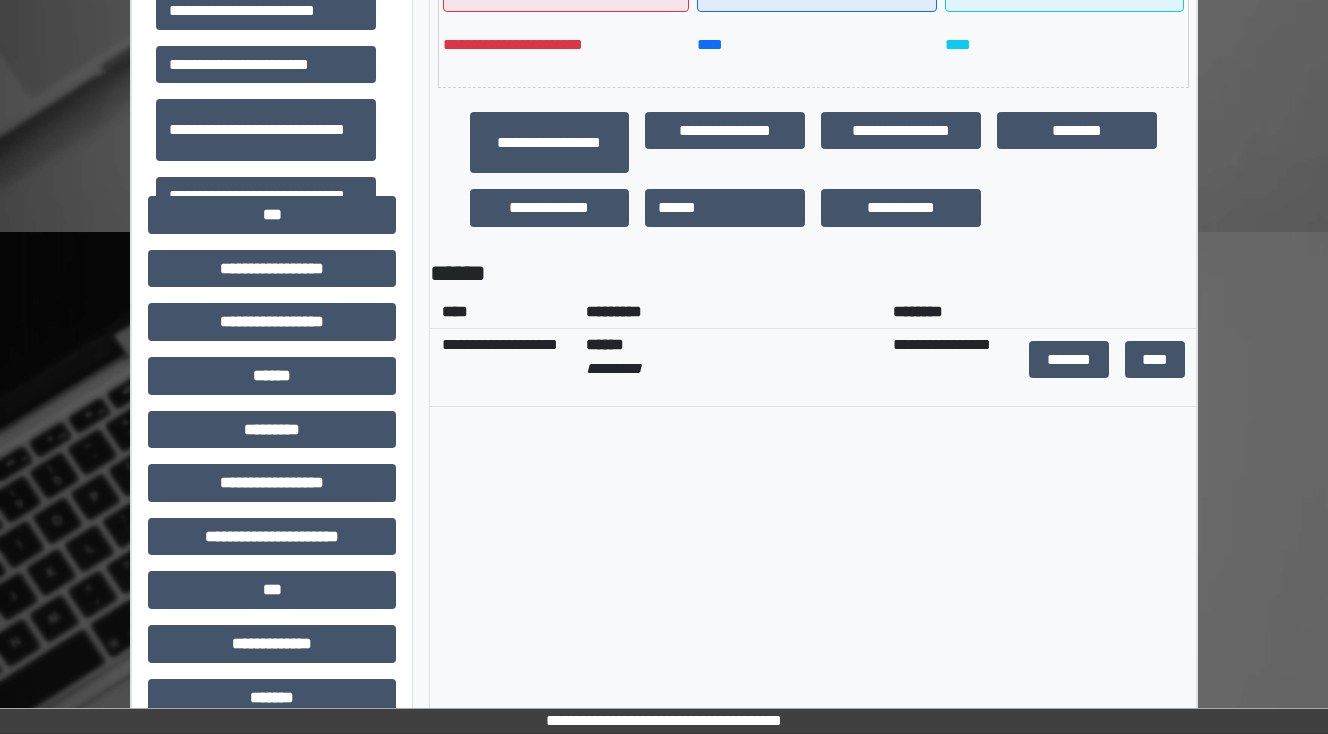 scroll, scrollTop: 560, scrollLeft: 0, axis: vertical 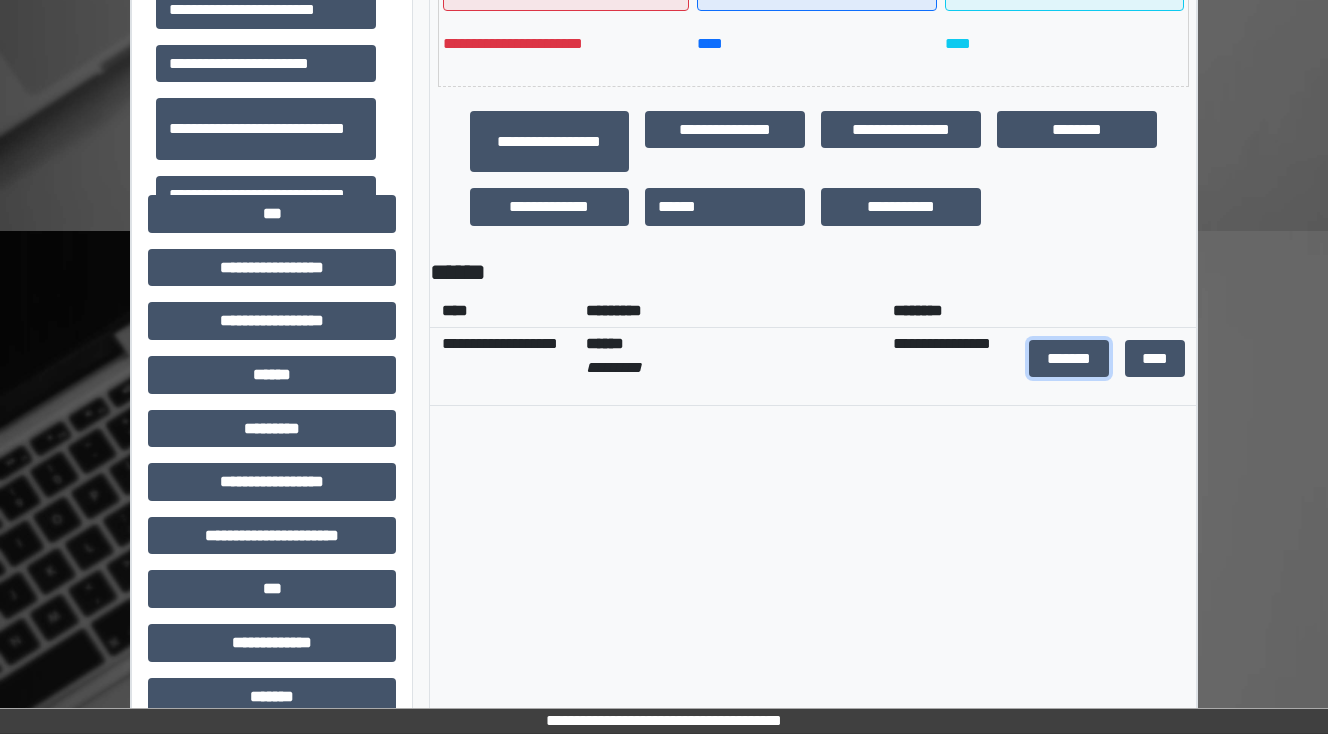 click on "*******" at bounding box center (1069, 359) 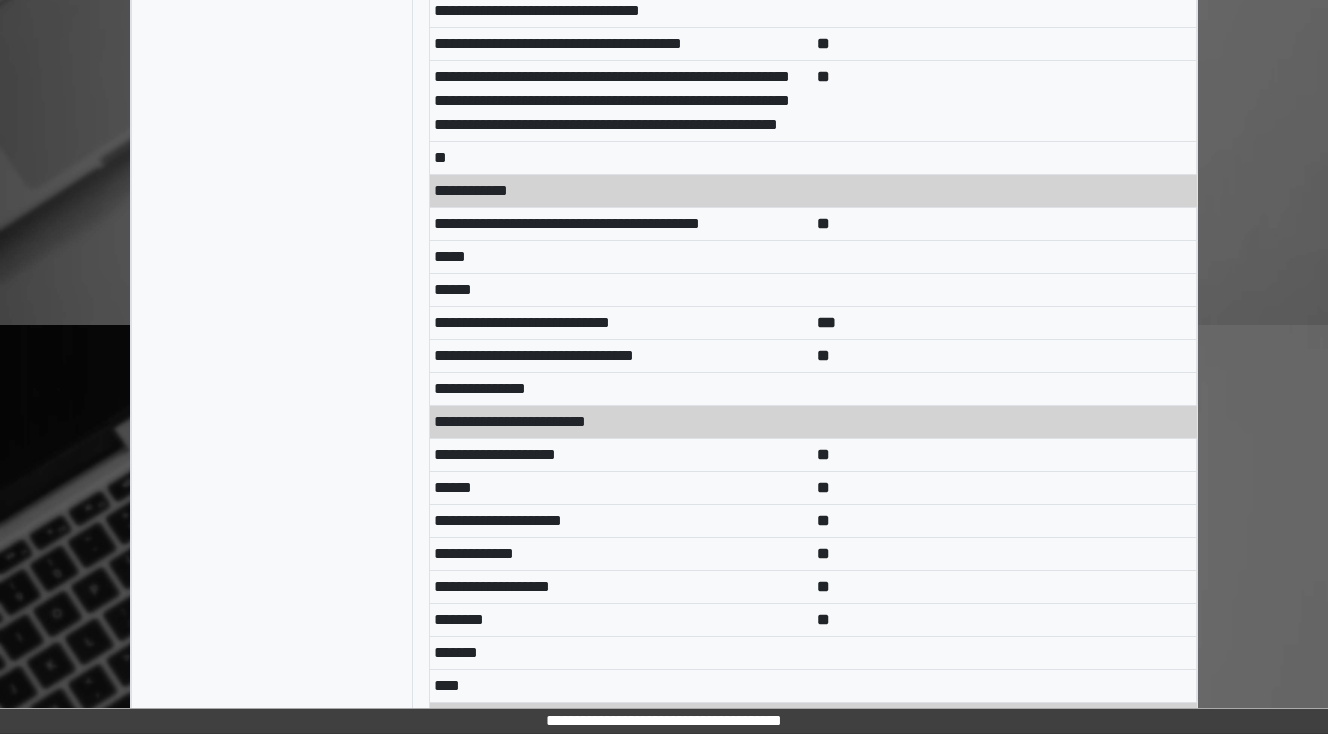 scroll, scrollTop: 8960, scrollLeft: 0, axis: vertical 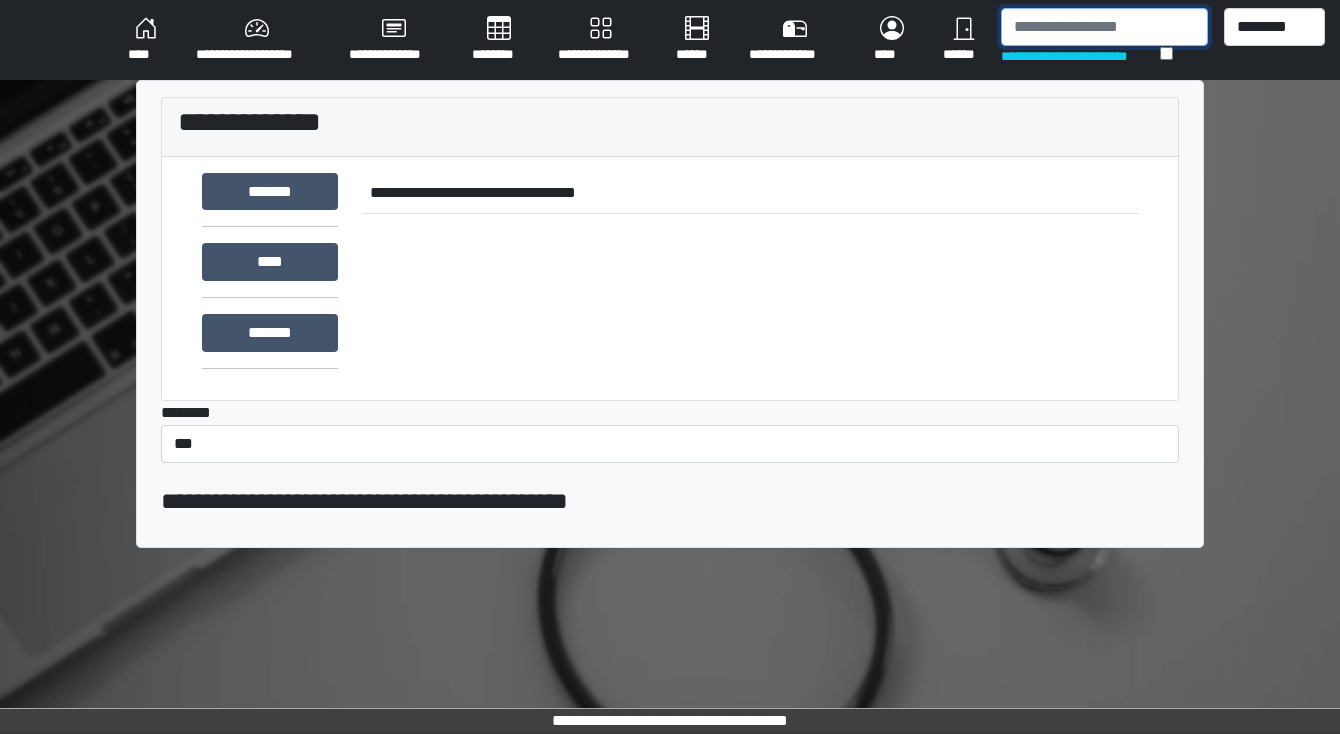 click at bounding box center [1104, 27] 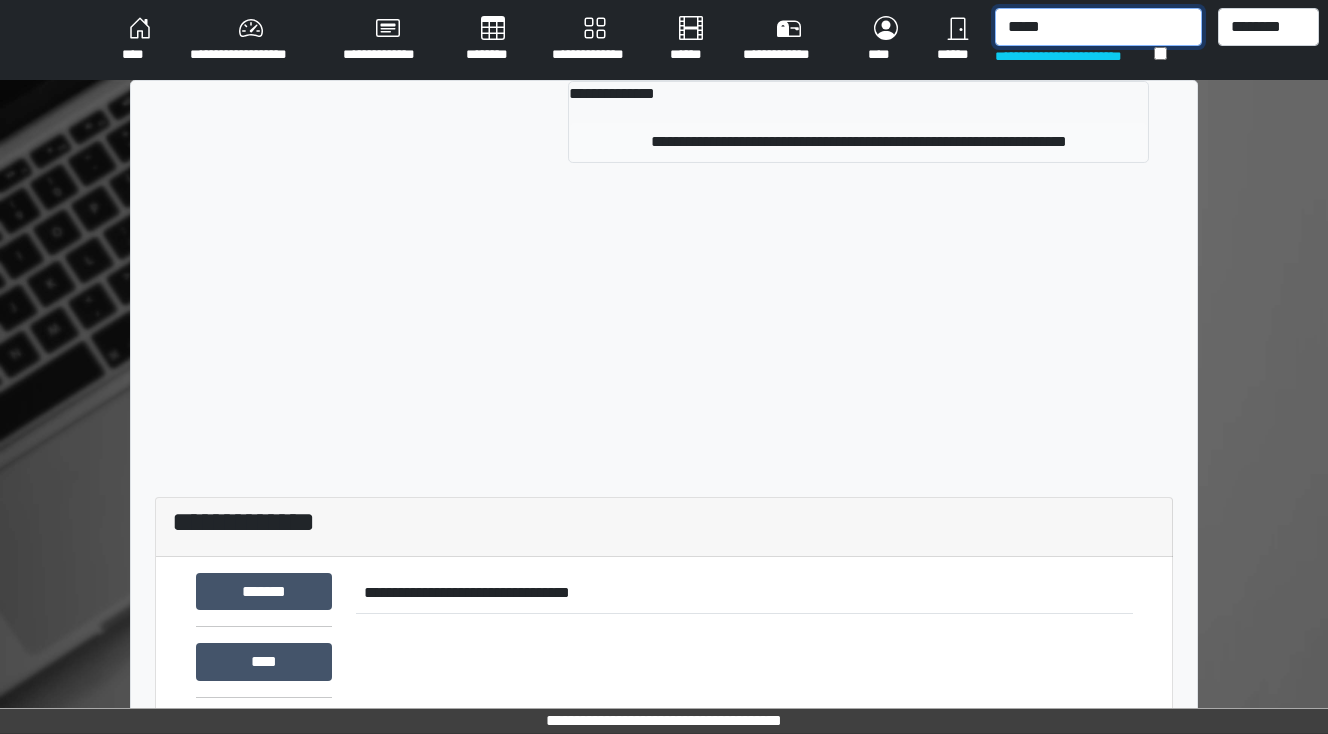 type on "*****" 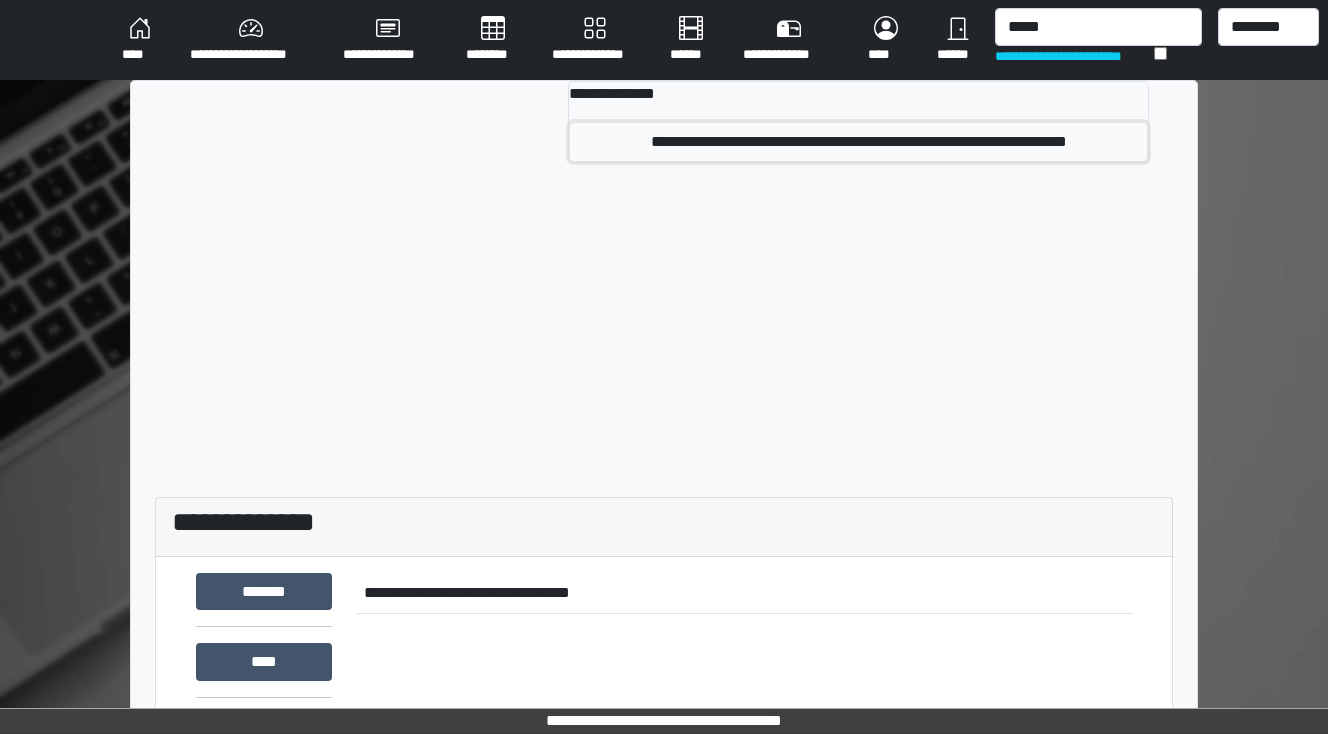 click on "**********" at bounding box center [858, 142] 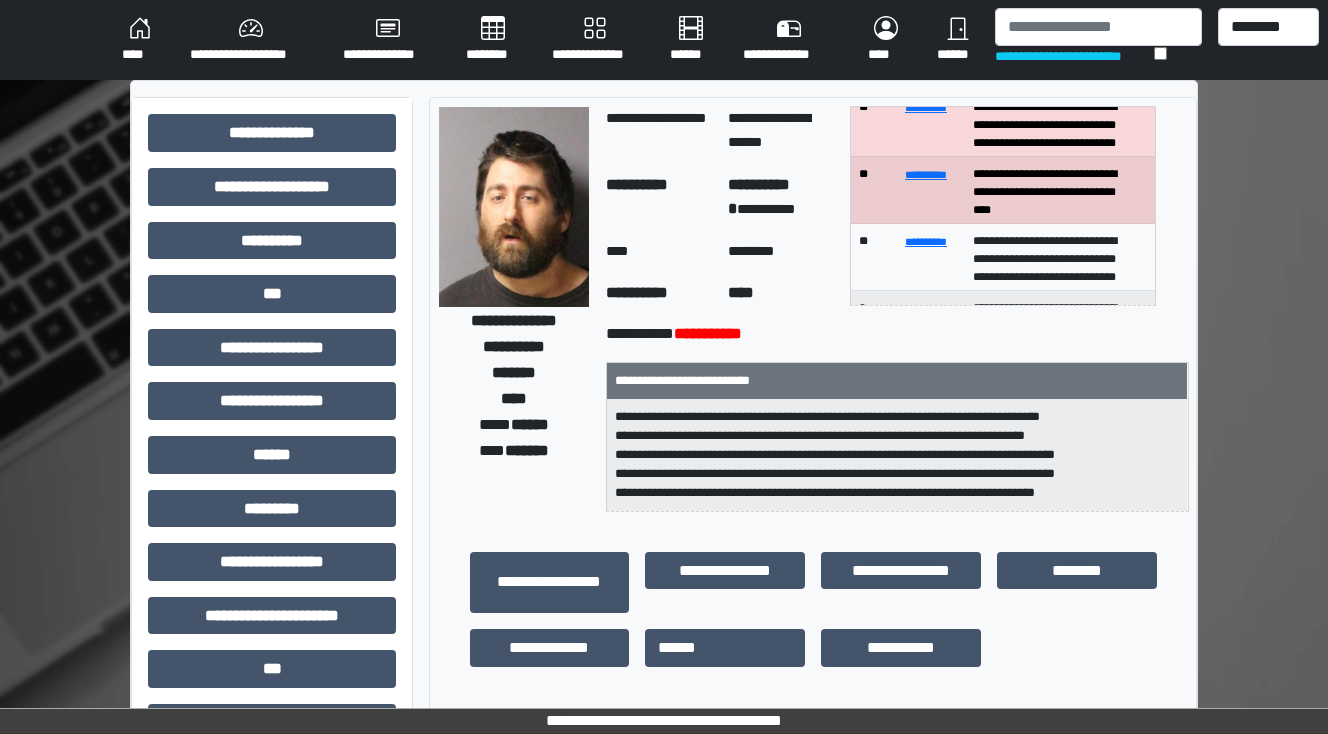scroll, scrollTop: 80, scrollLeft: 0, axis: vertical 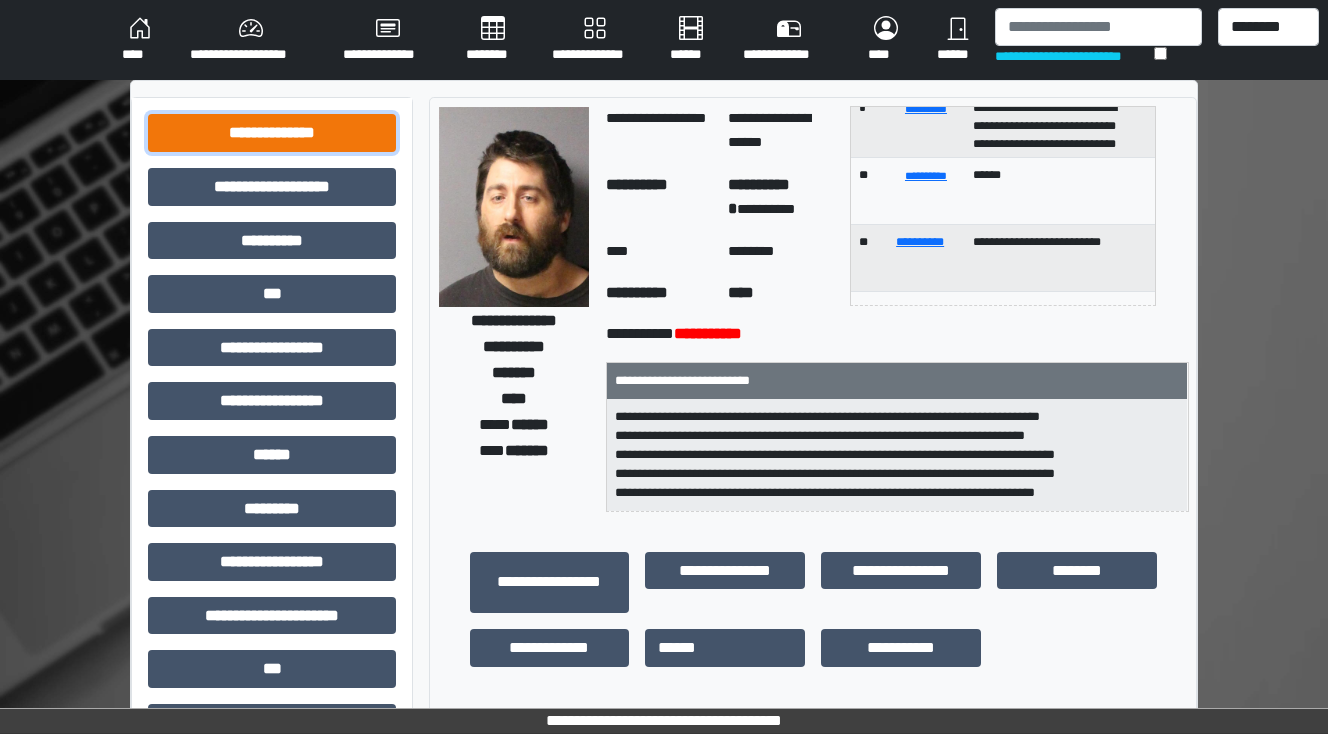 click on "**********" at bounding box center [272, 133] 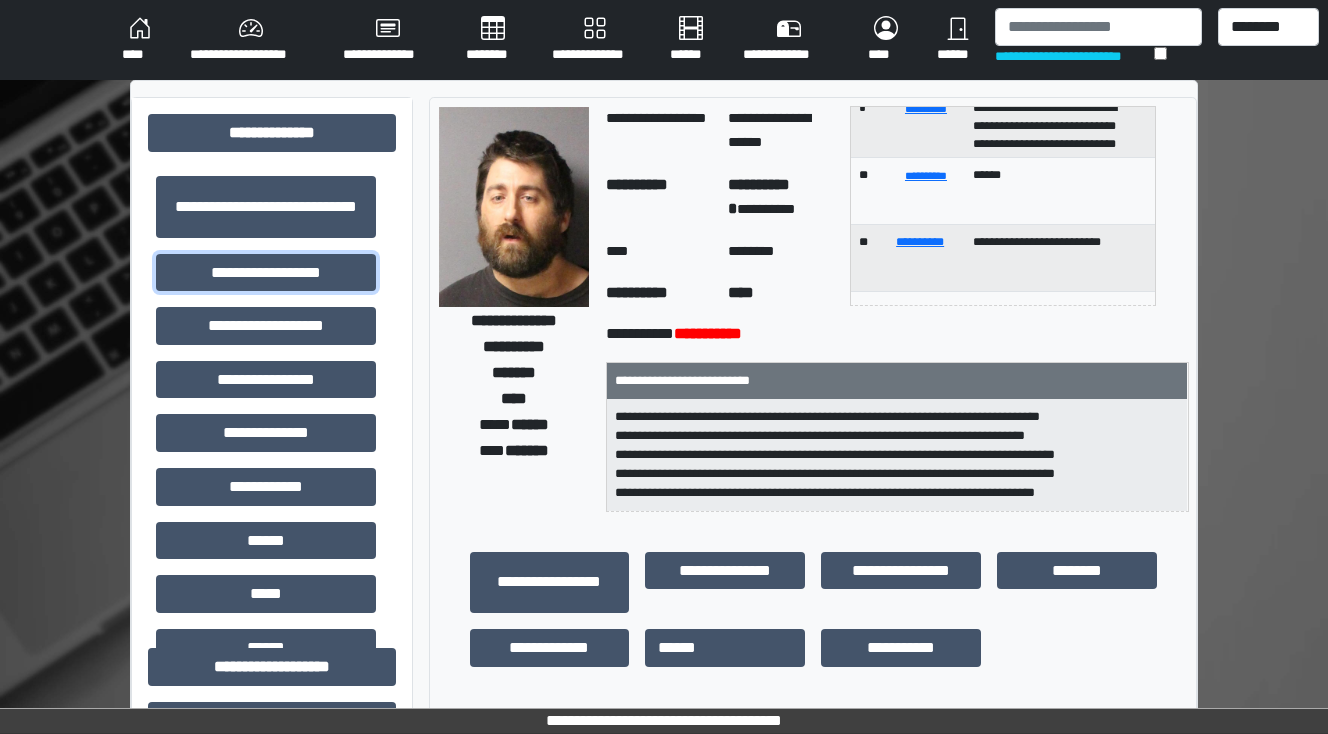 drag, startPoint x: 271, startPoint y: 275, endPoint x: 384, endPoint y: 294, distance: 114.58621 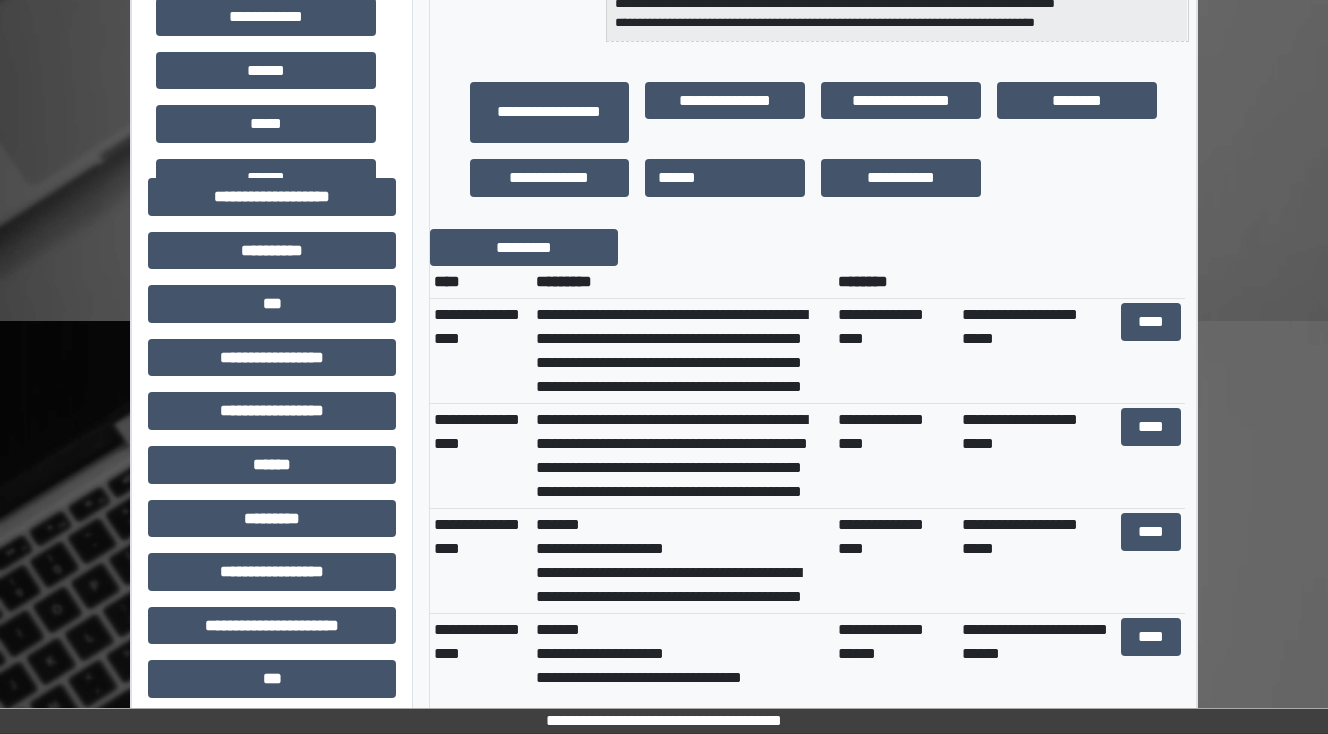 scroll, scrollTop: 480, scrollLeft: 0, axis: vertical 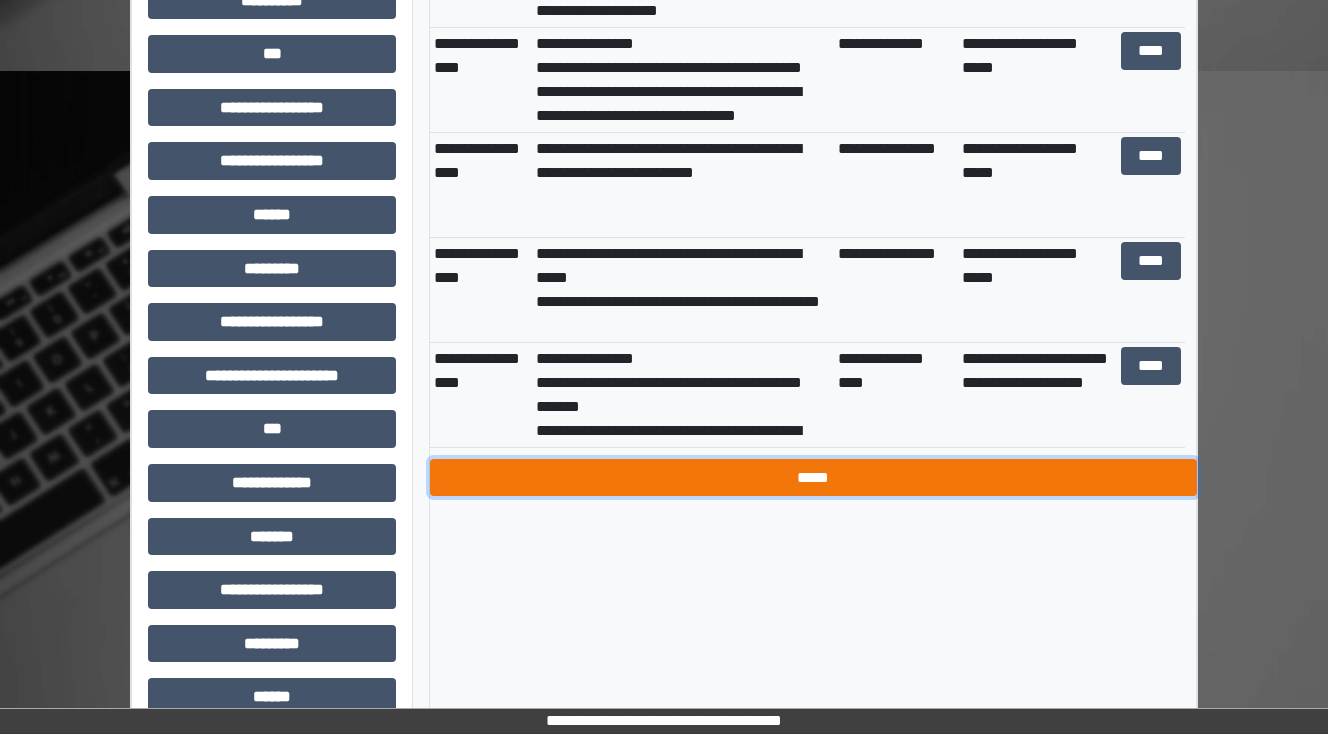 click on "*****" at bounding box center (813, 478) 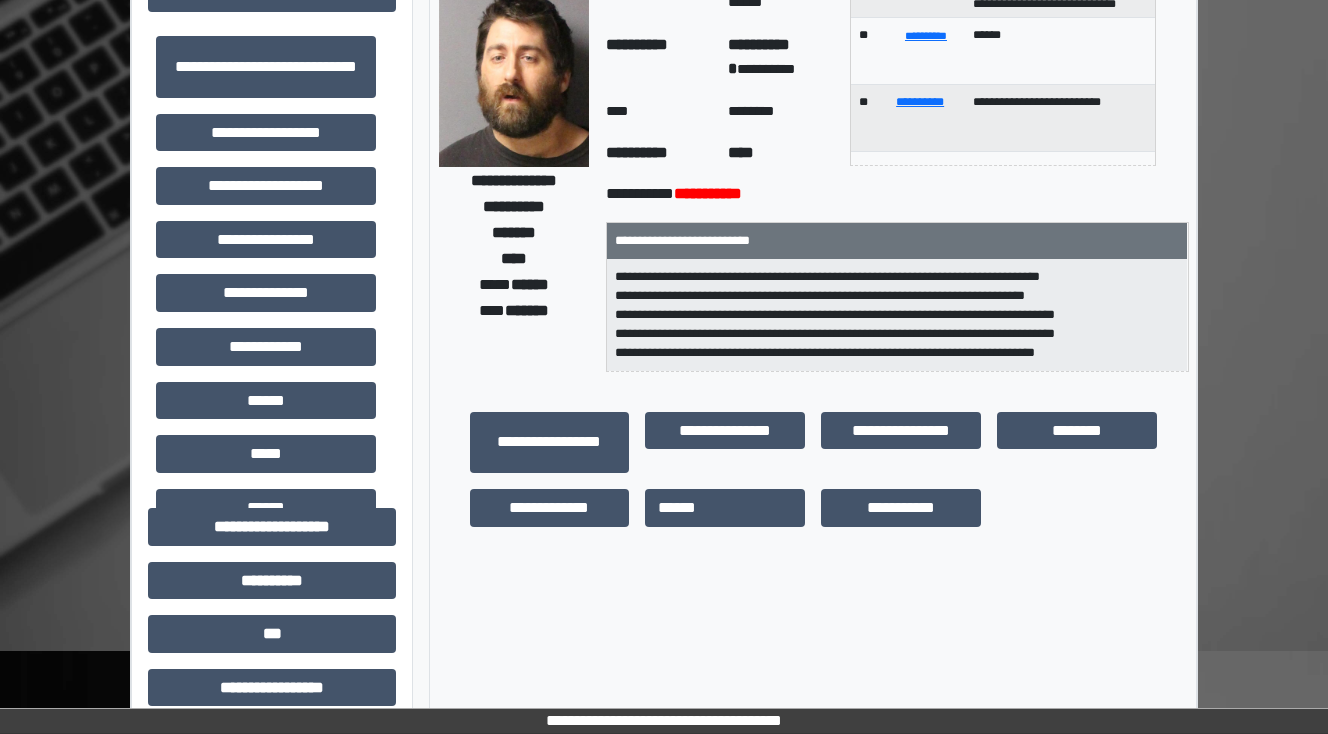 scroll, scrollTop: 0, scrollLeft: 0, axis: both 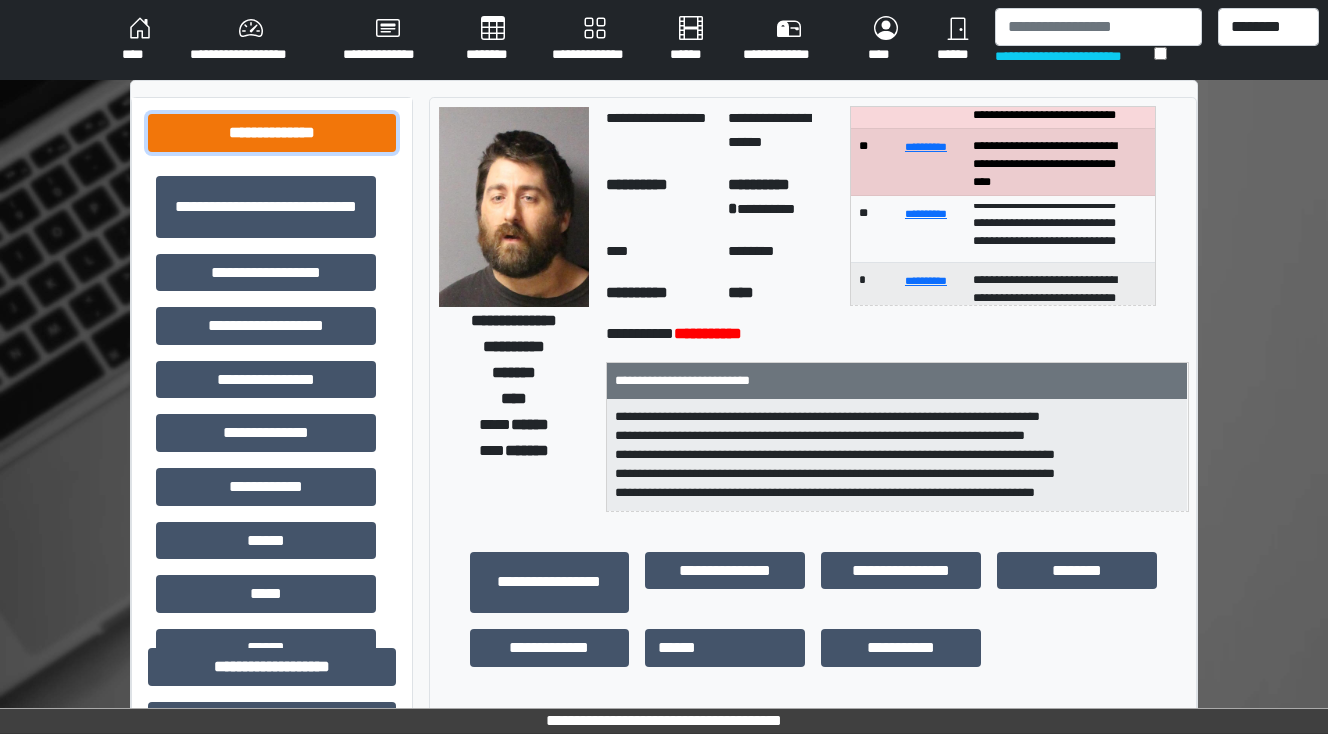 click on "**********" at bounding box center (272, 133) 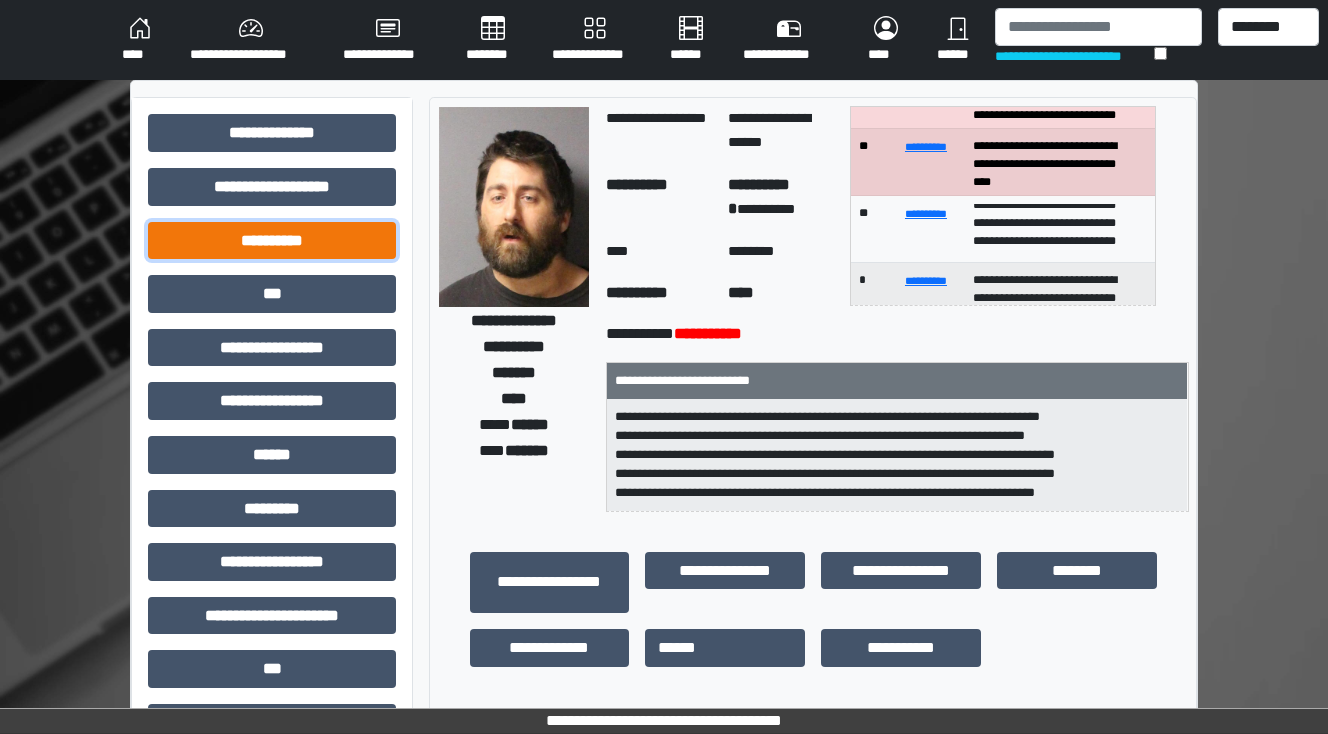 click on "**********" at bounding box center [272, 241] 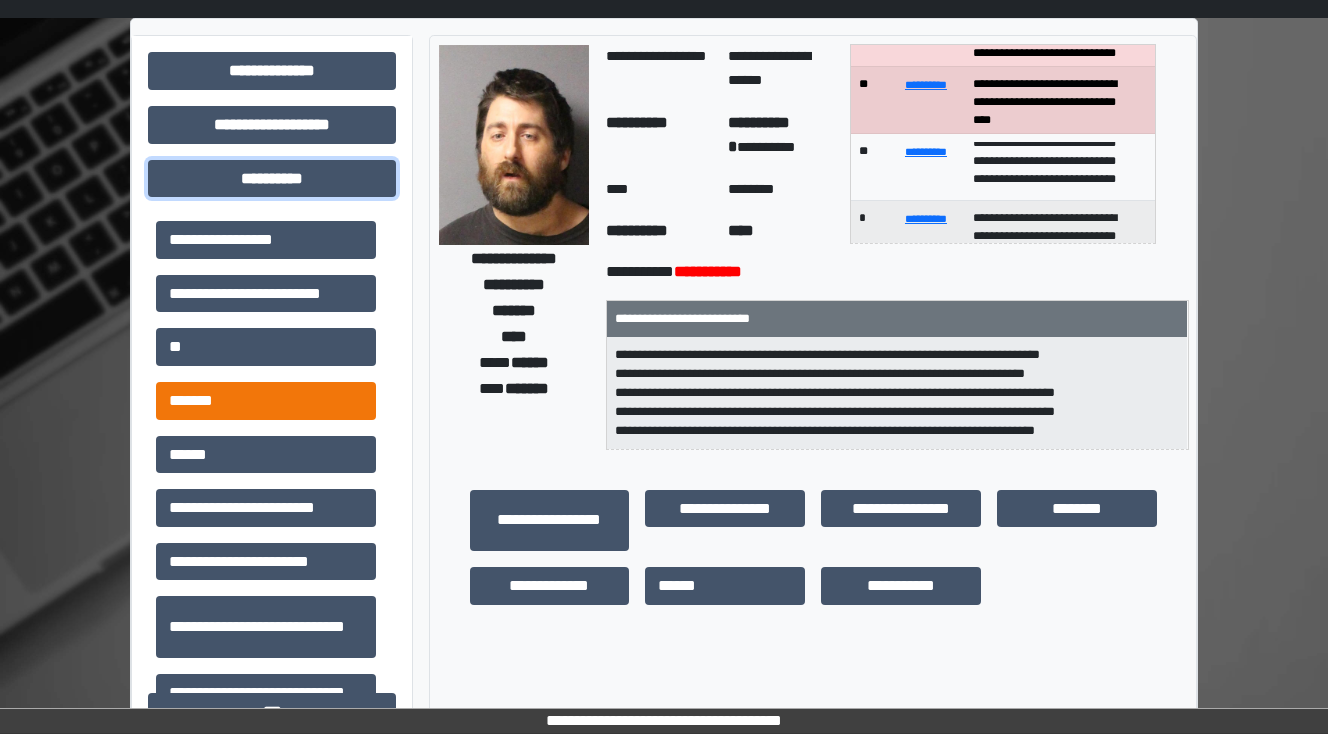 scroll, scrollTop: 160, scrollLeft: 0, axis: vertical 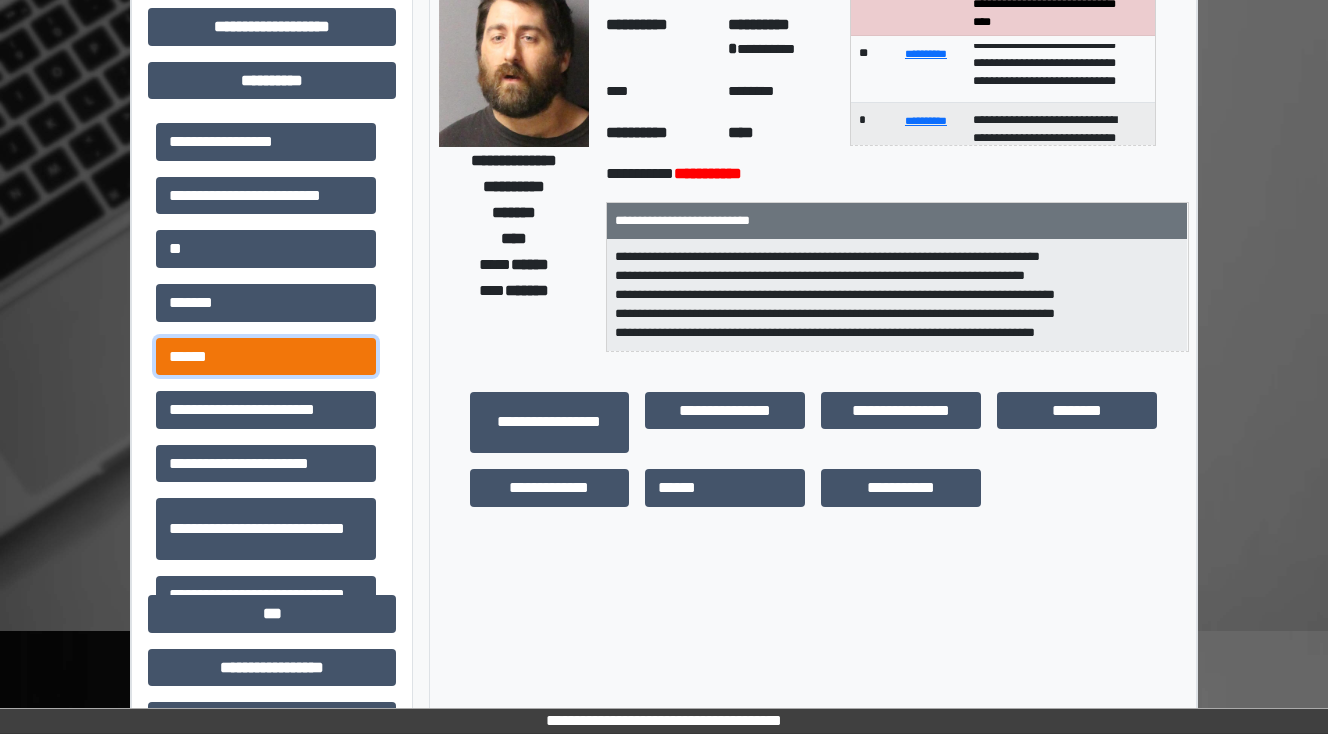click on "******" at bounding box center [266, 357] 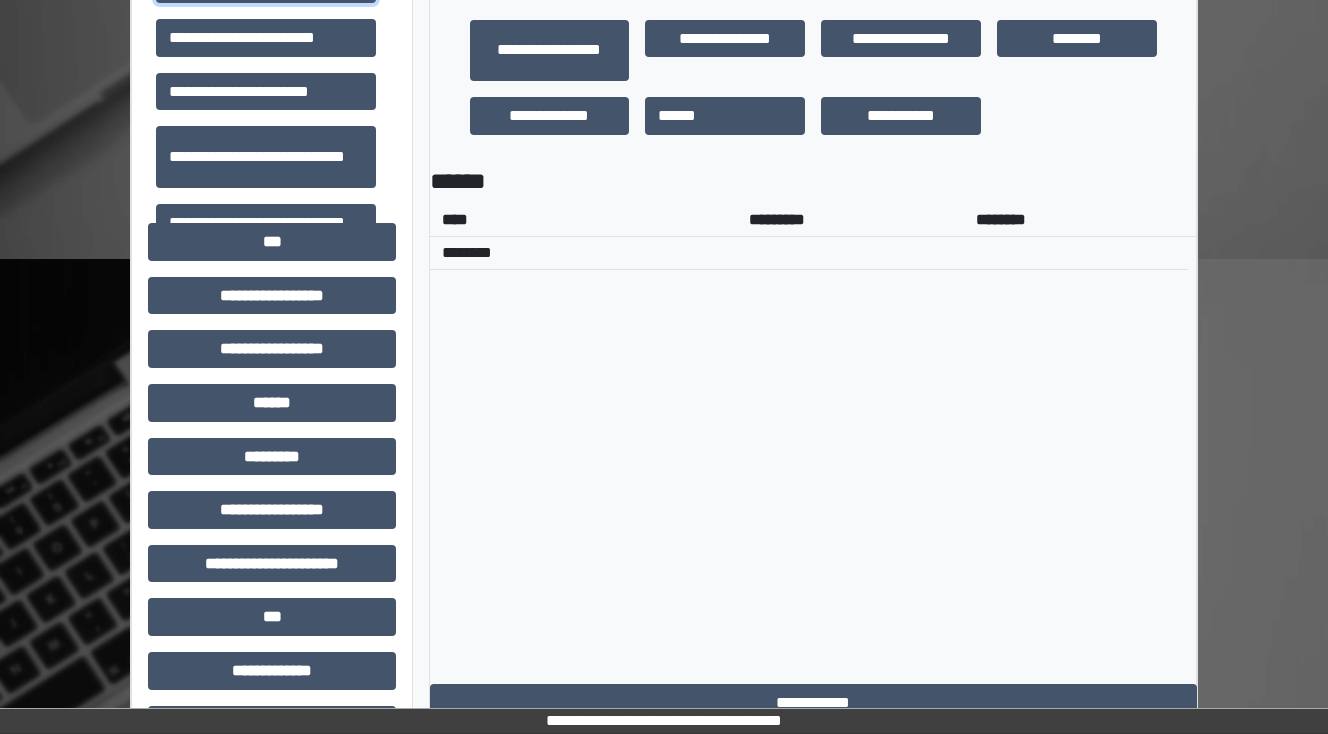 scroll, scrollTop: 560, scrollLeft: 0, axis: vertical 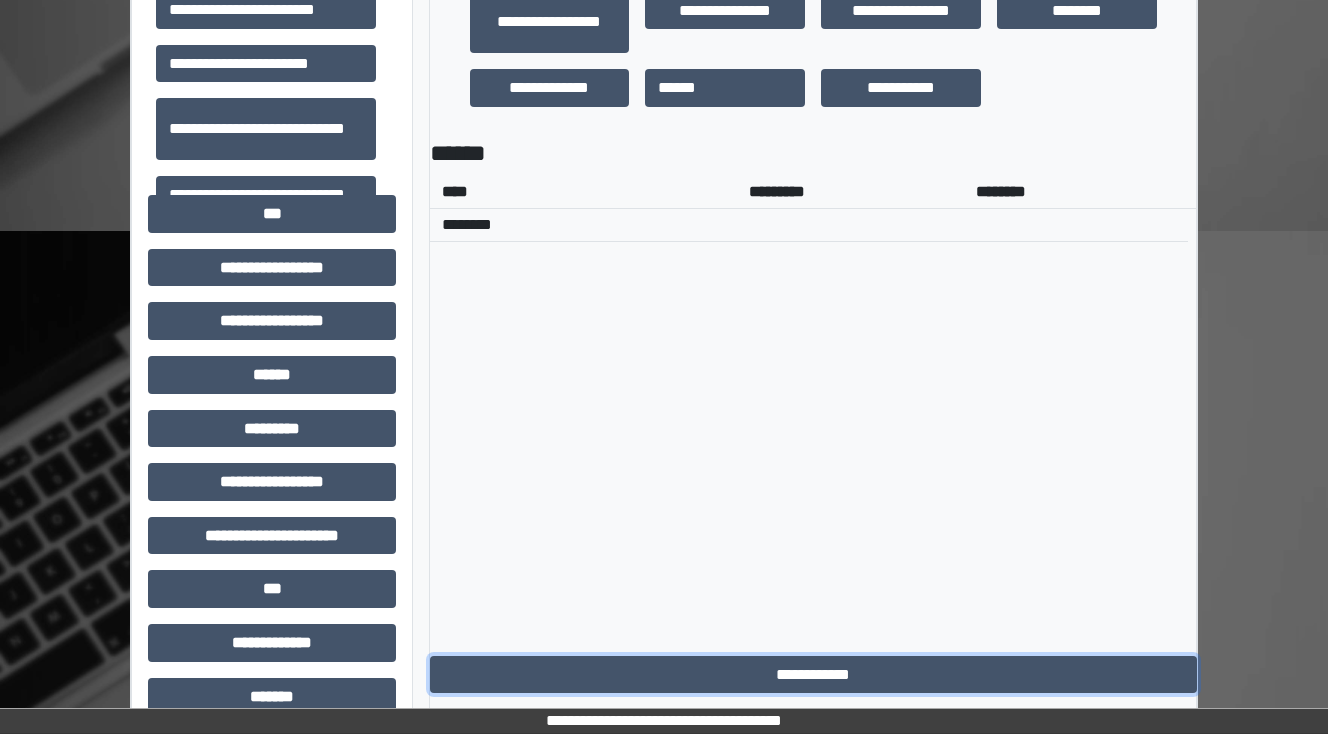 drag, startPoint x: 785, startPoint y: 672, endPoint x: 772, endPoint y: 657, distance: 19.849434 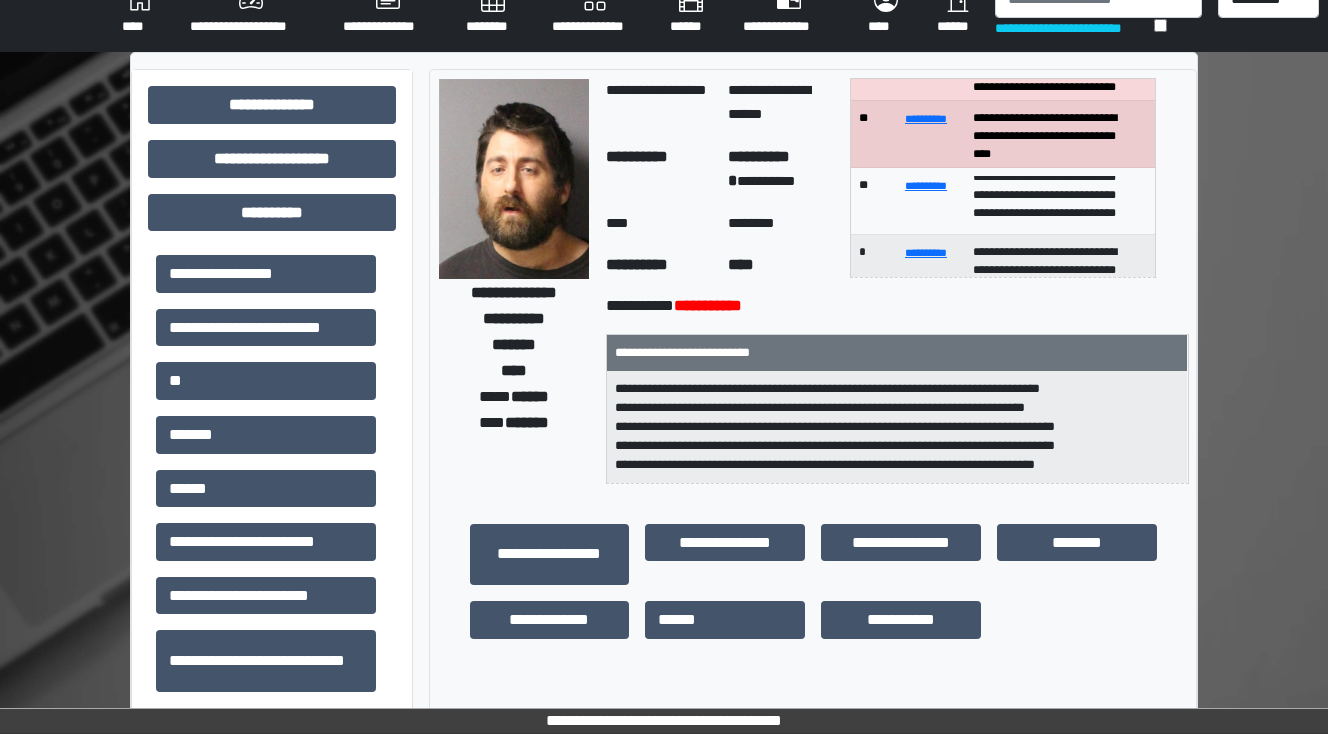 scroll, scrollTop: 0, scrollLeft: 0, axis: both 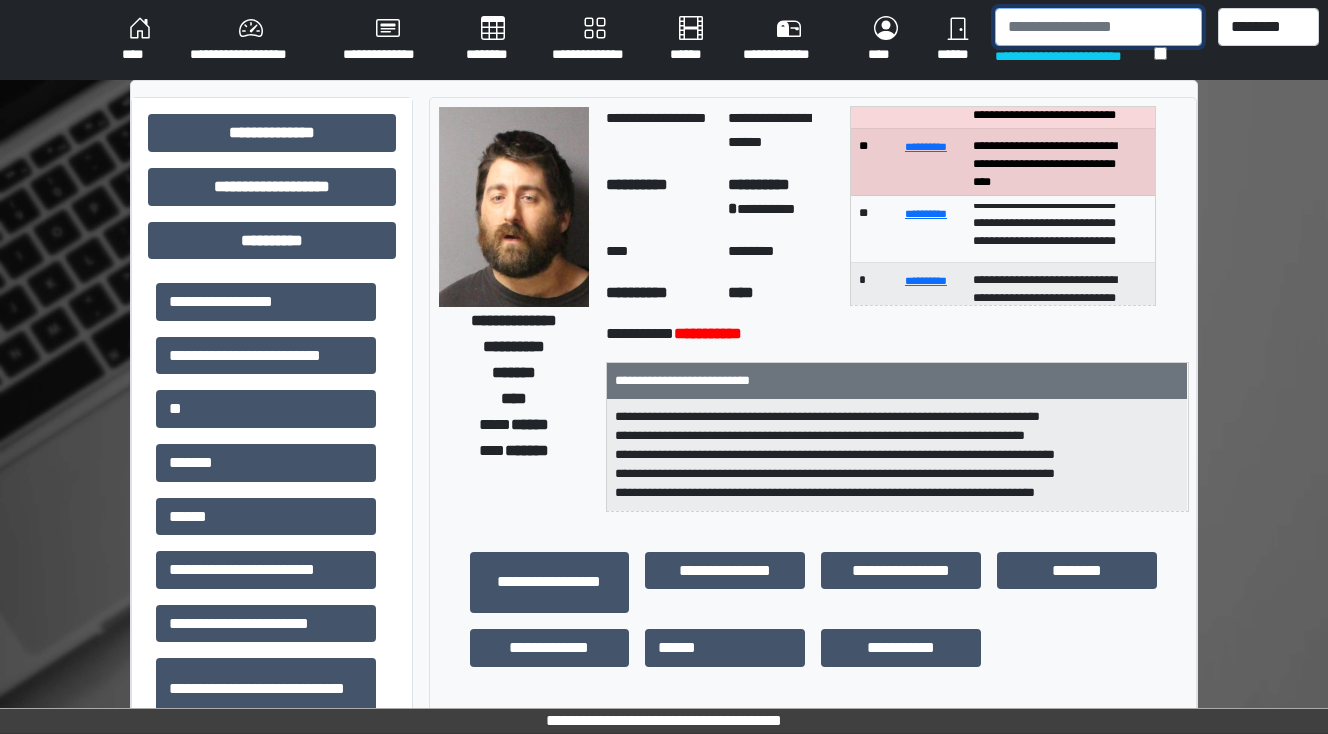click at bounding box center (1098, 27) 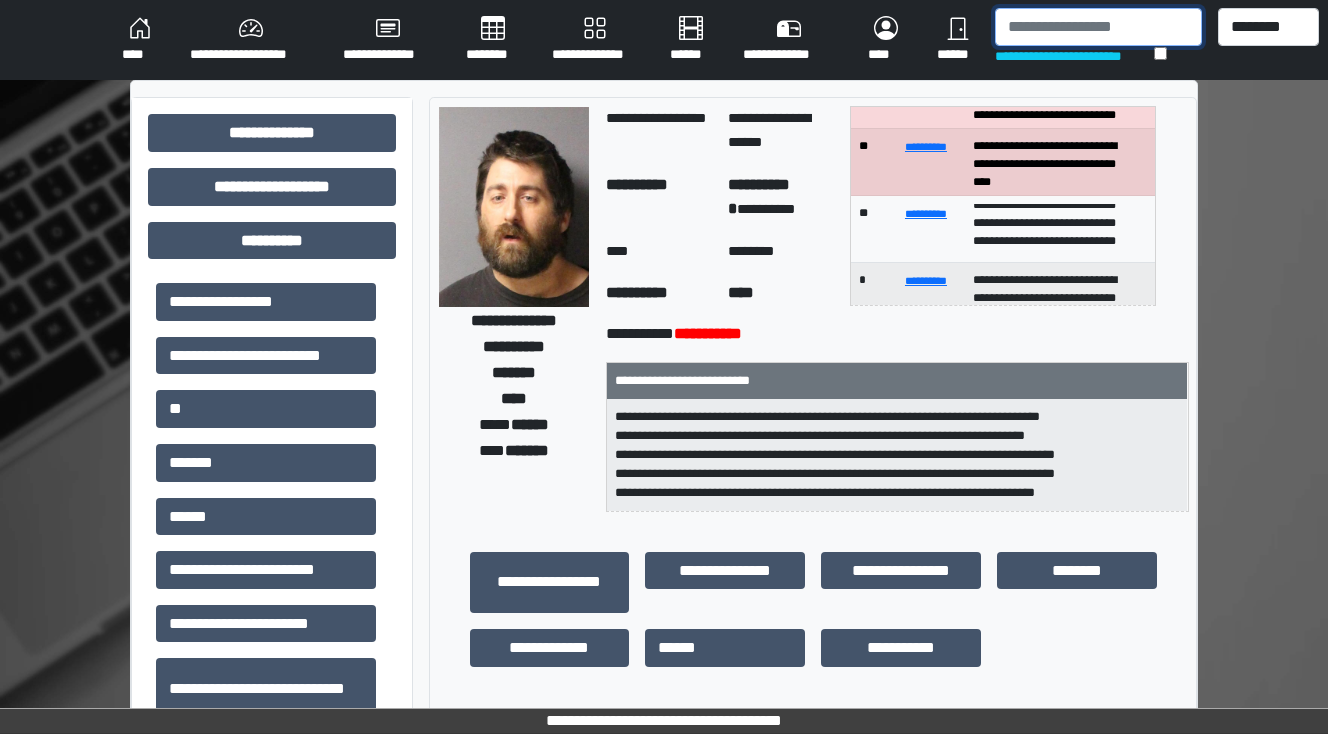 click at bounding box center (1098, 27) 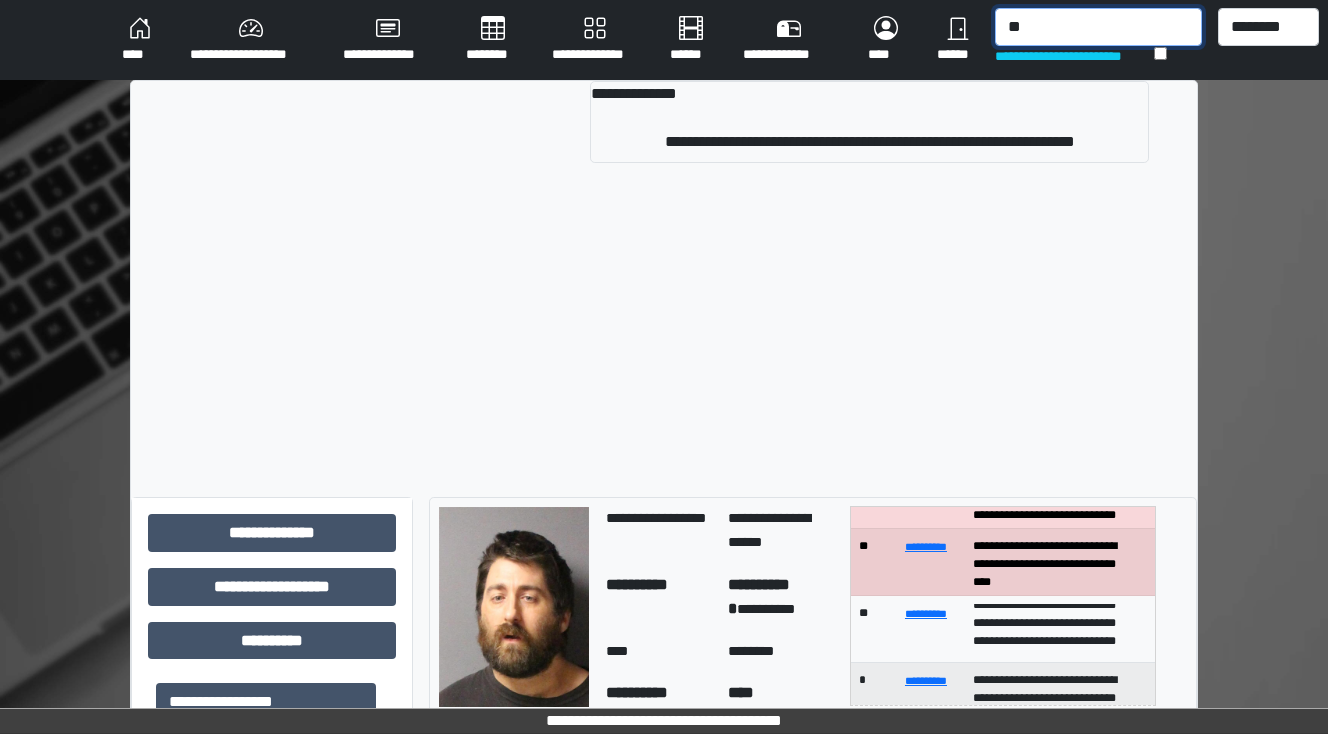 type on "*" 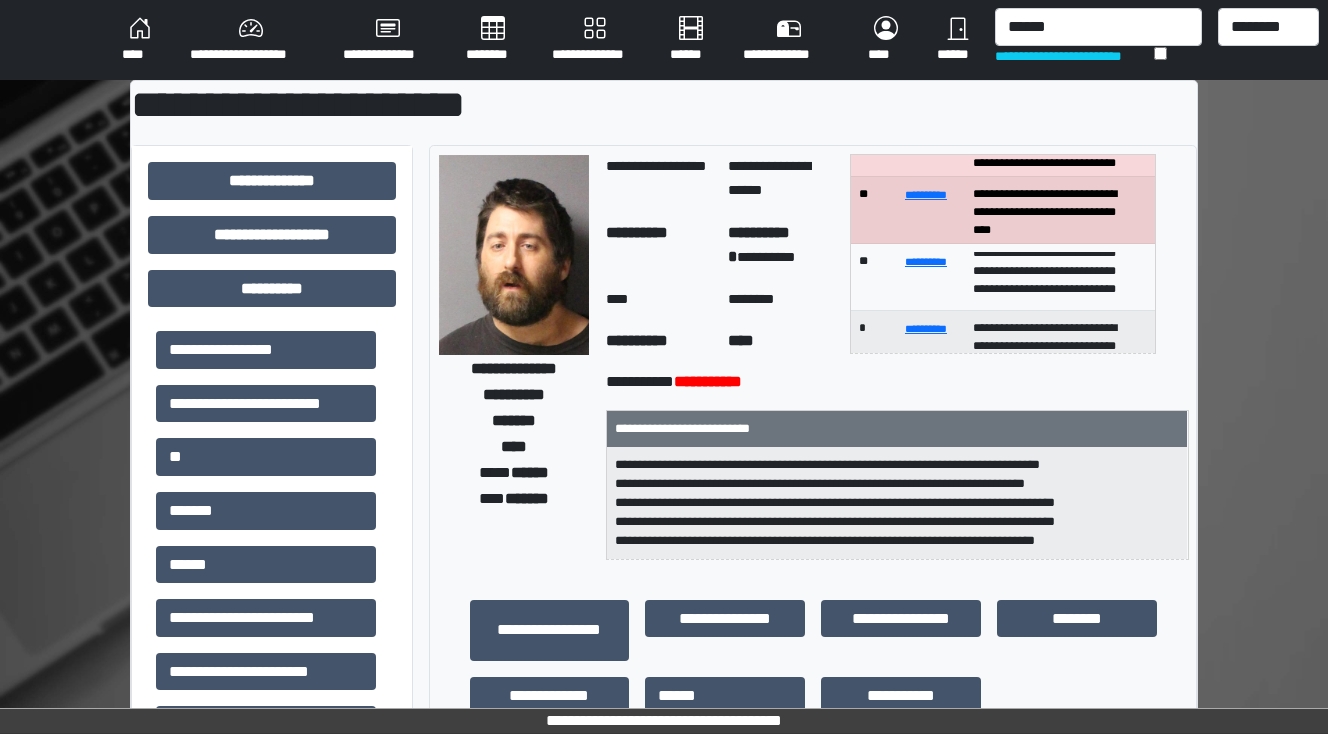 click on "**********" at bounding box center [1074, 56] 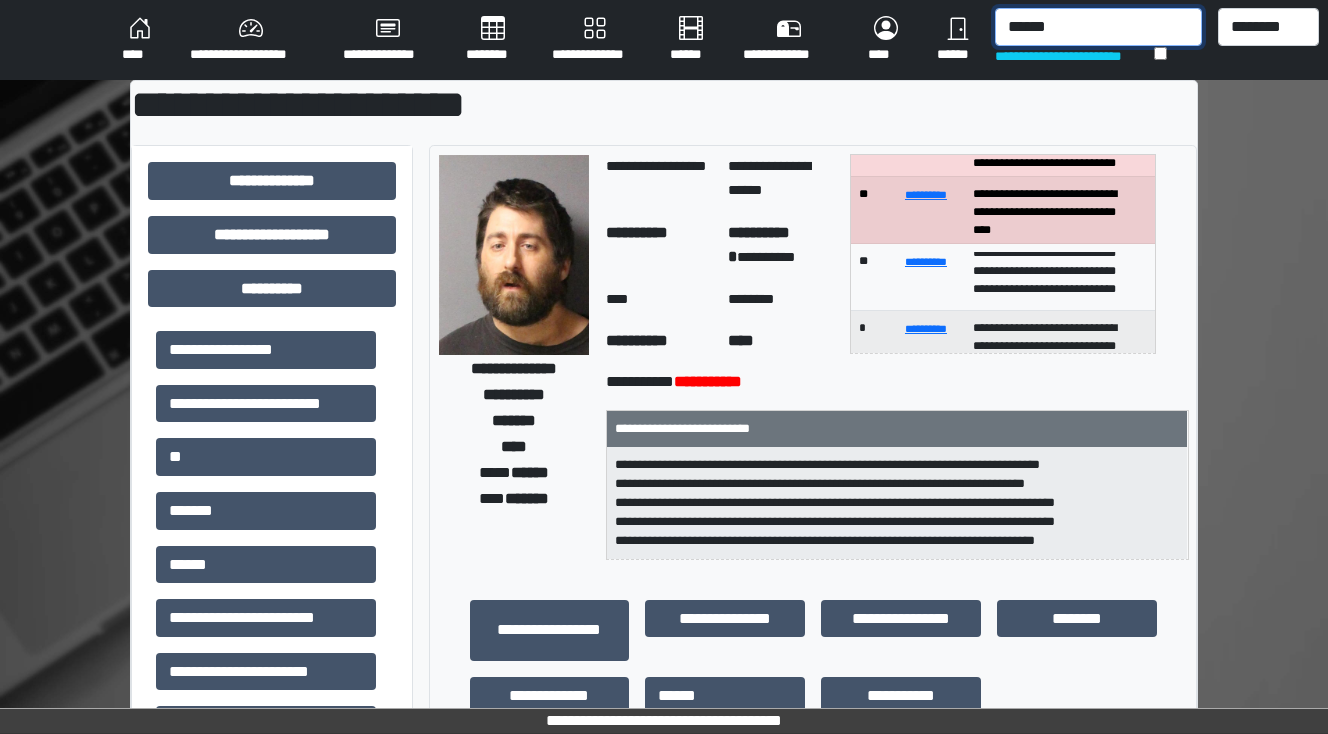 click on "******" at bounding box center (1098, 27) 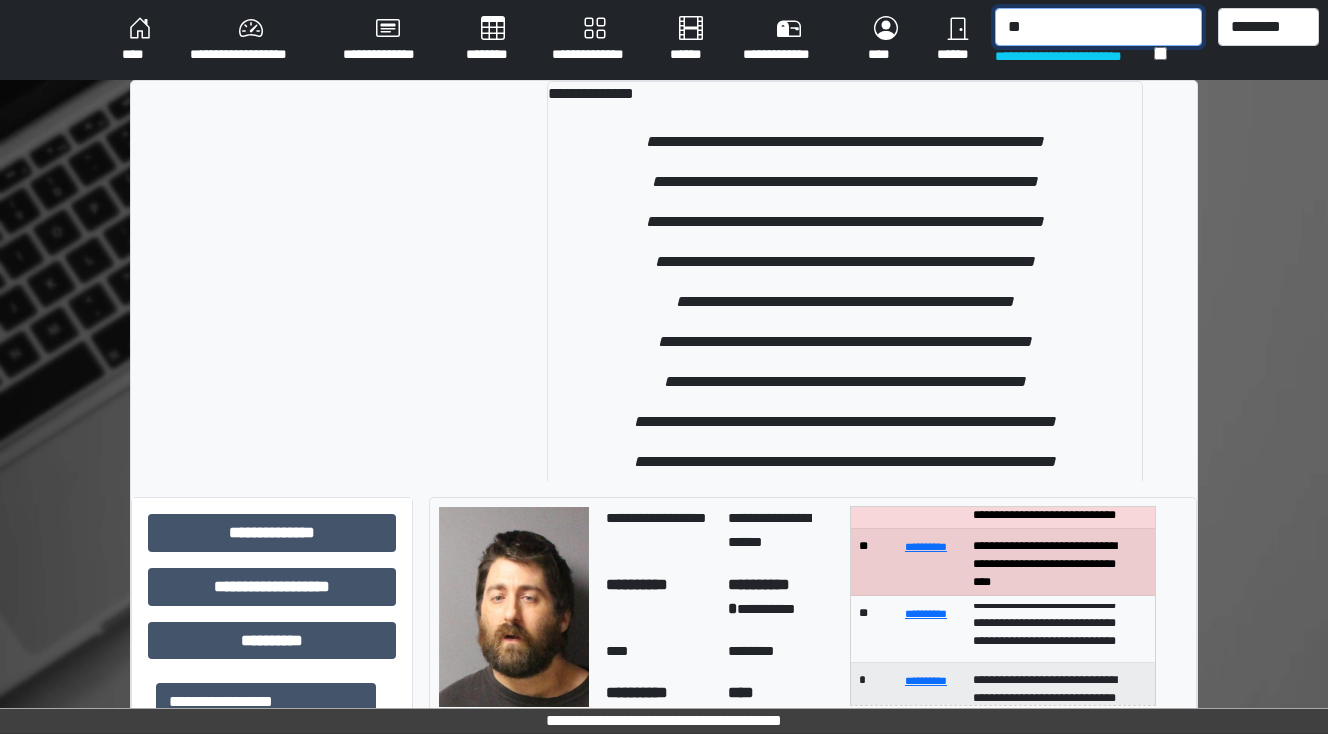 type on "*" 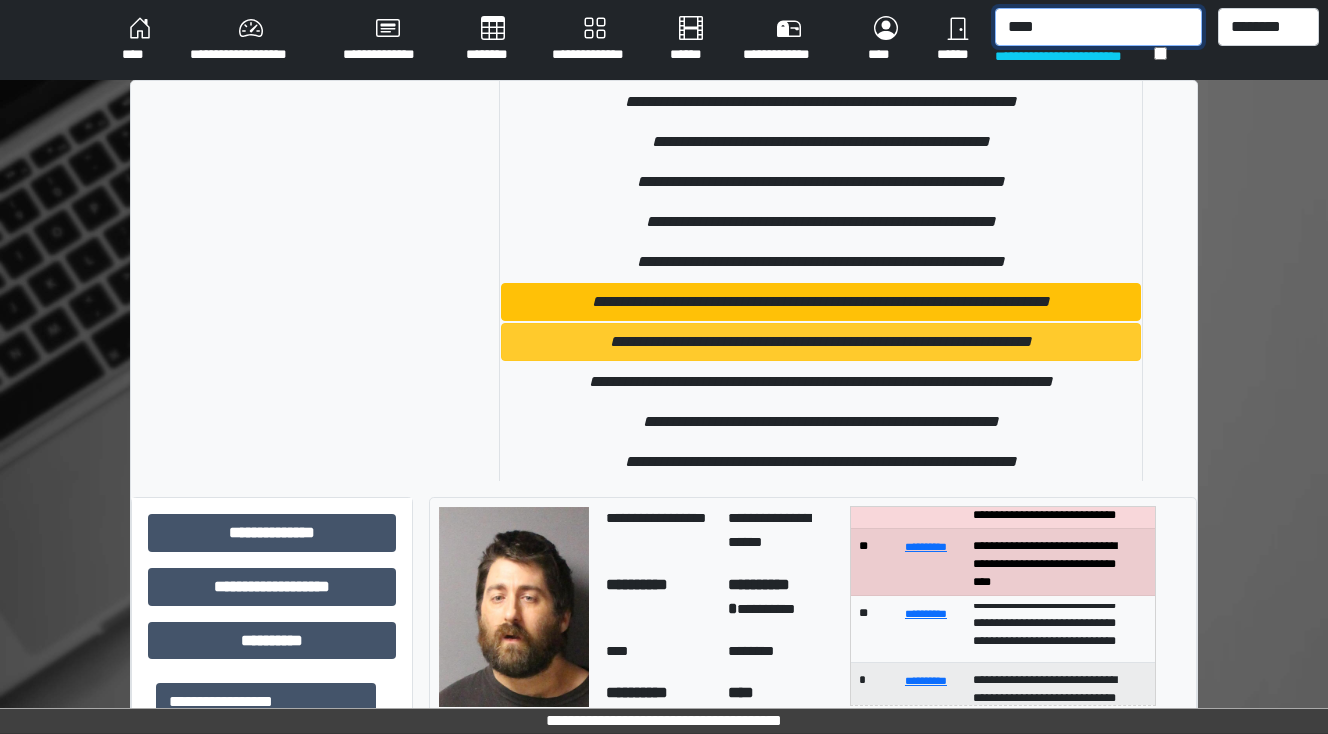 scroll, scrollTop: 2080, scrollLeft: 0, axis: vertical 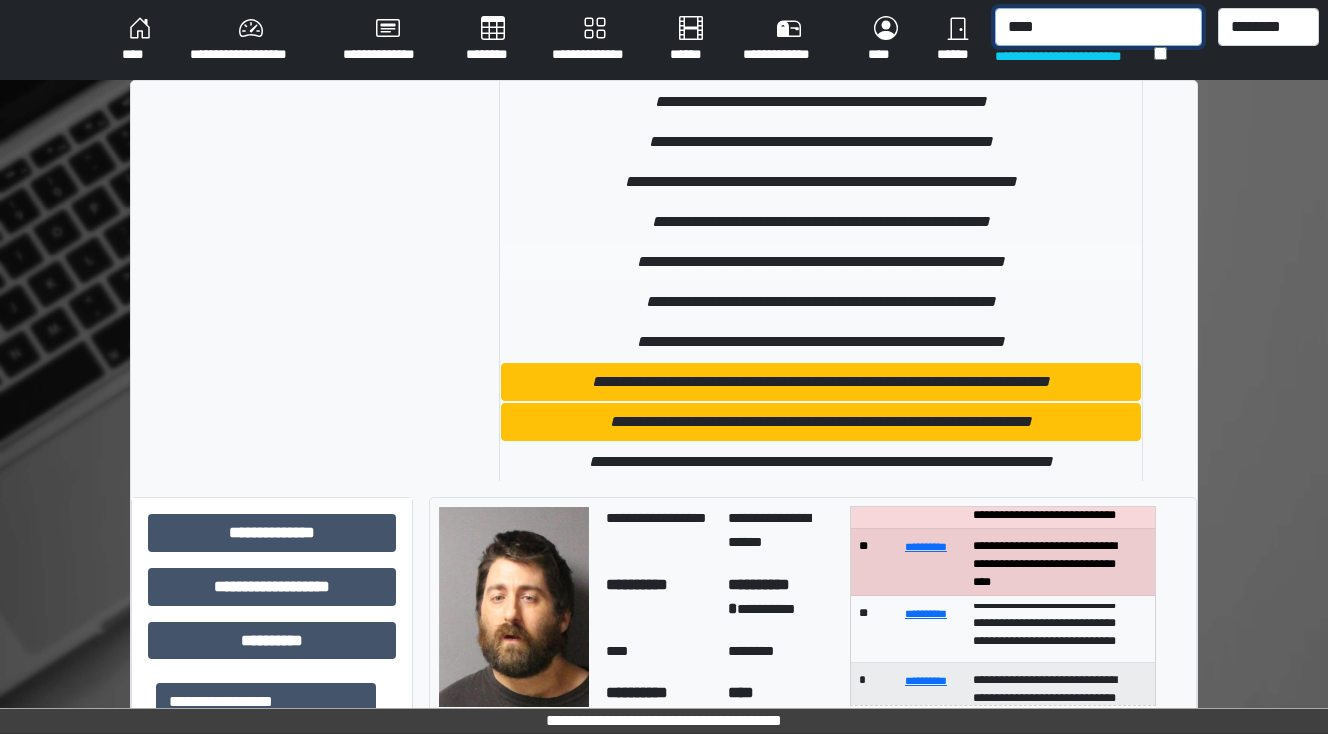 type on "****" 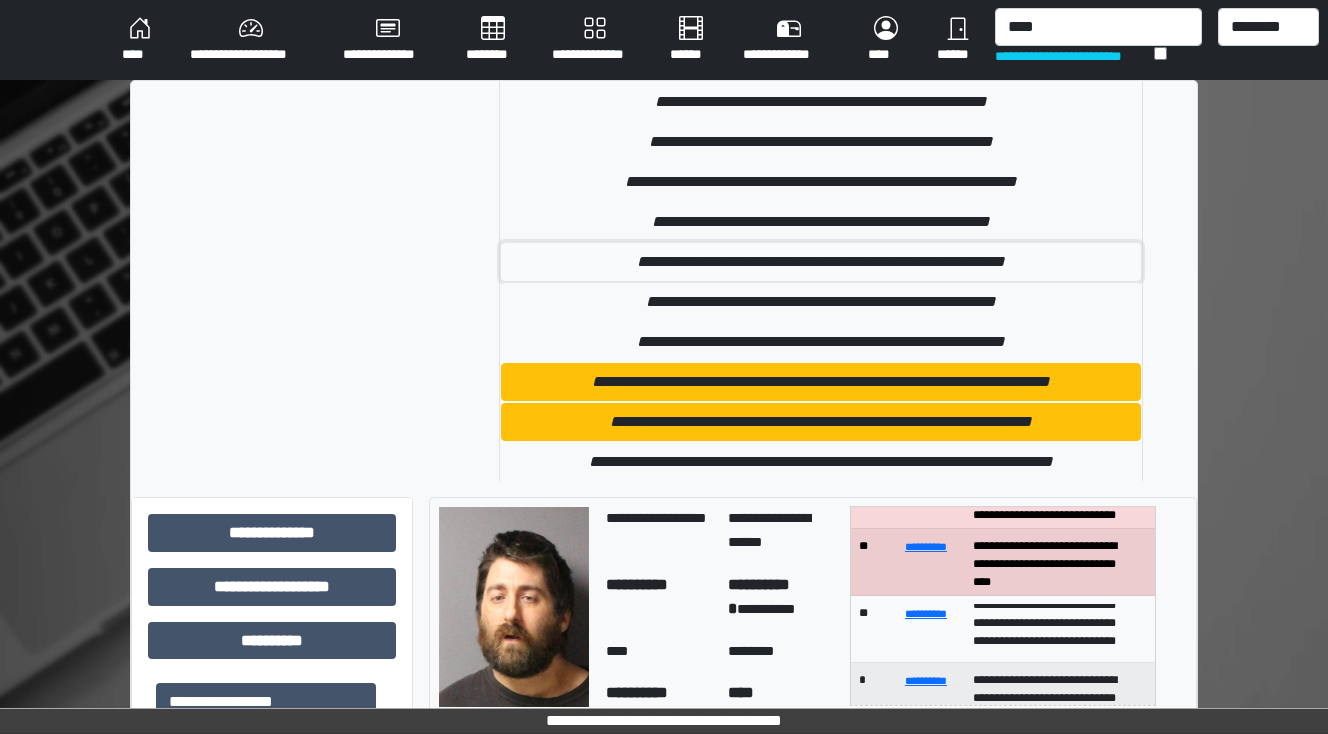 click on "**********" at bounding box center [821, 262] 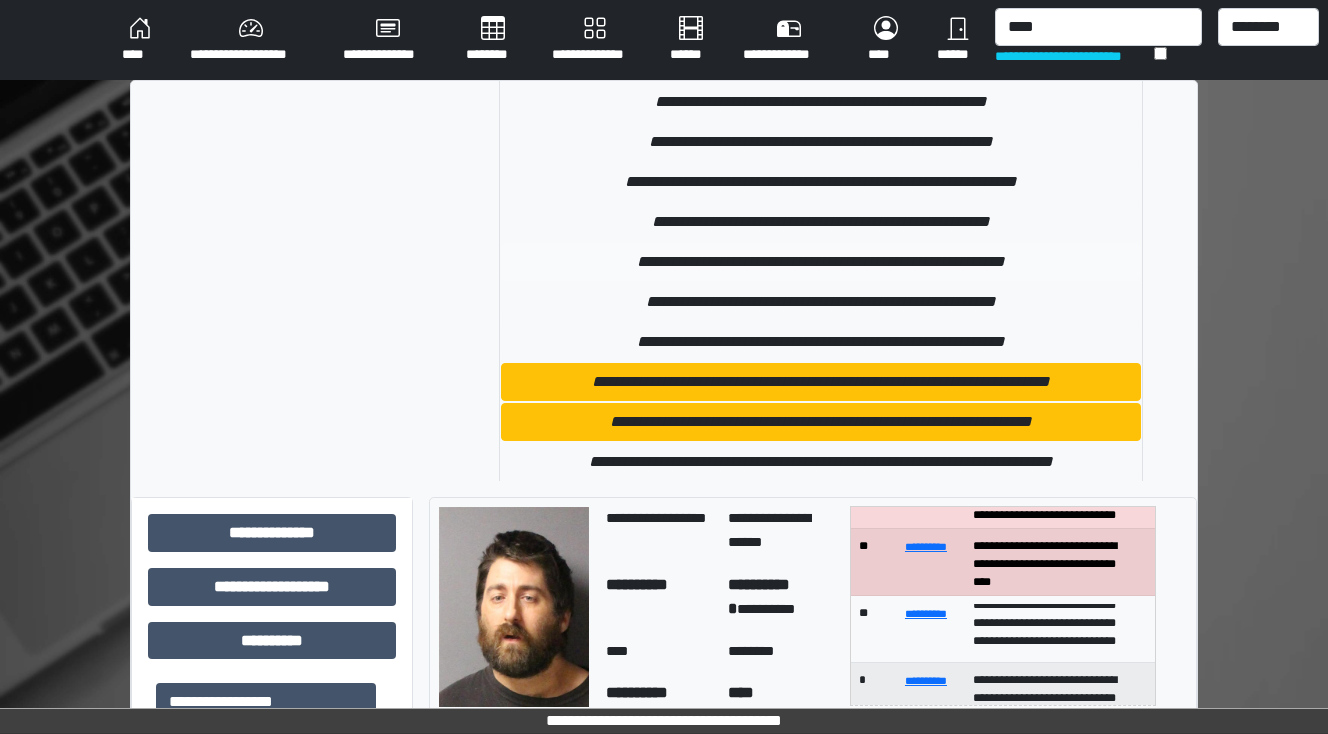 type 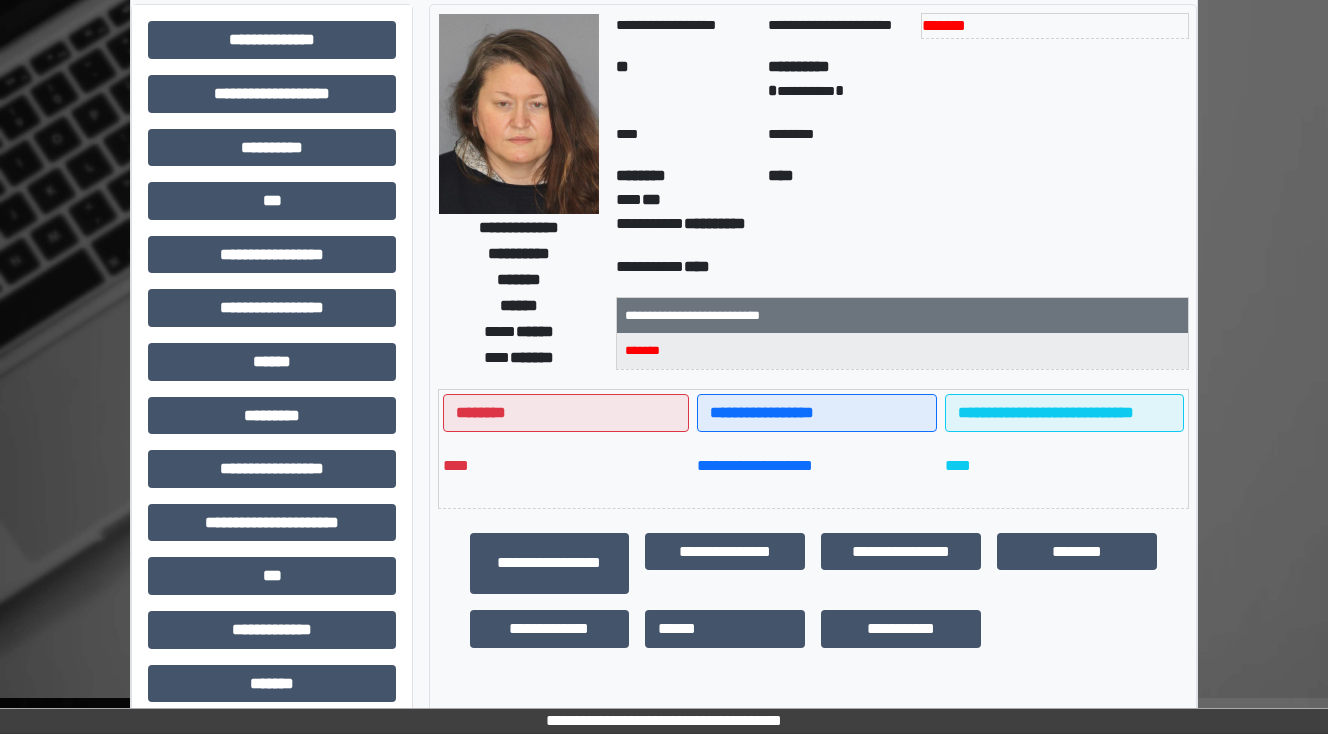 scroll, scrollTop: 0, scrollLeft: 0, axis: both 